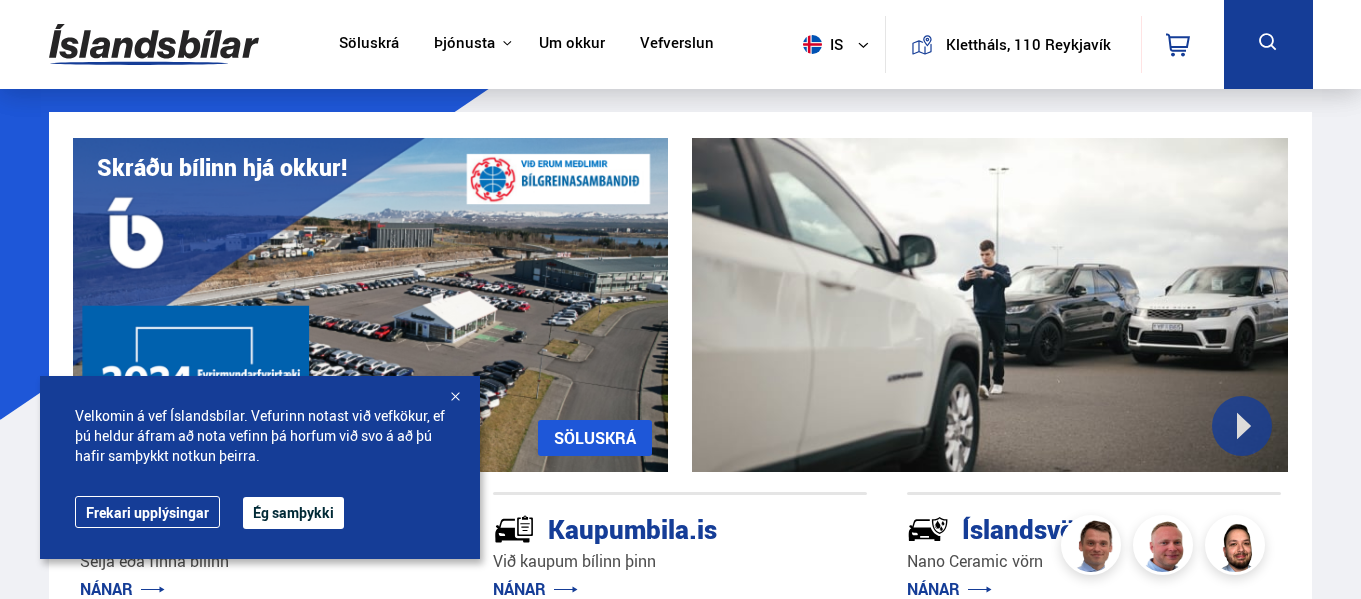 scroll, scrollTop: 100, scrollLeft: 0, axis: vertical 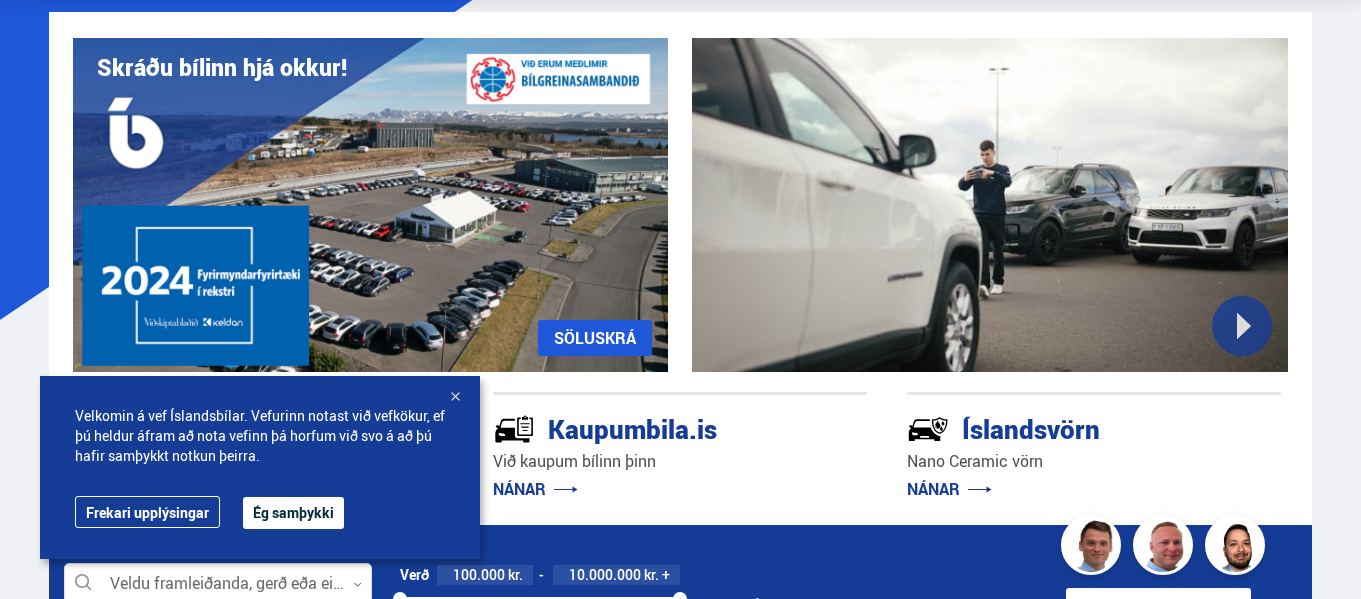 click on "Ég samþykki" at bounding box center (293, 513) 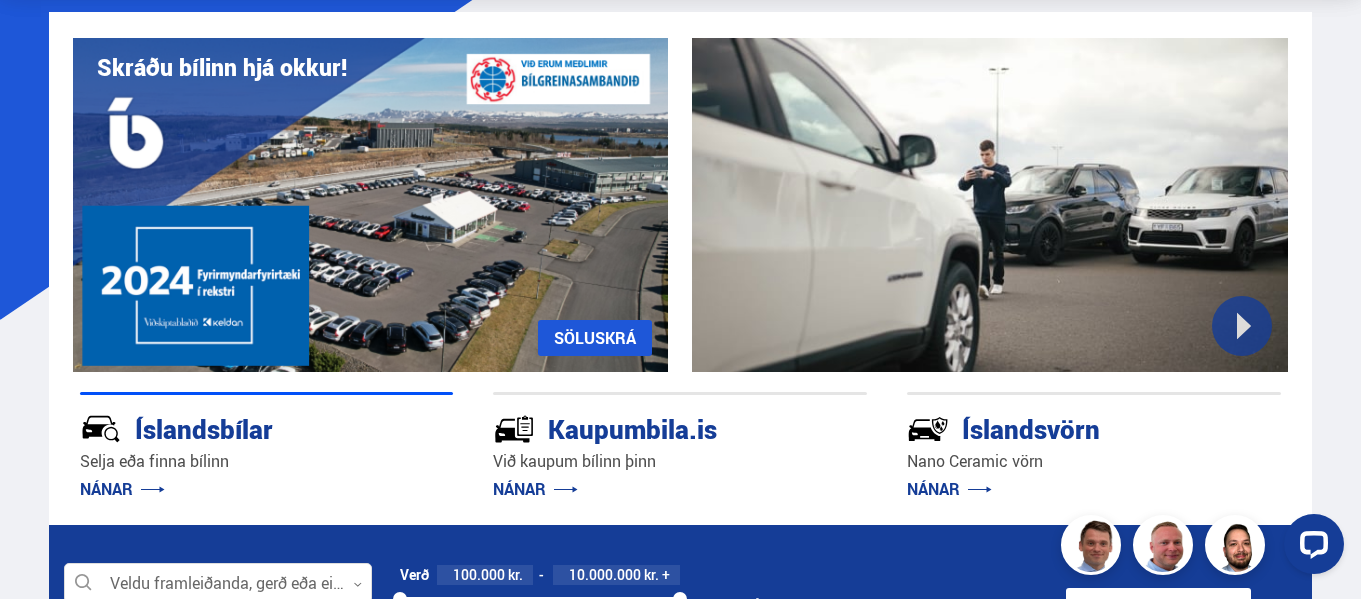 scroll, scrollTop: 0, scrollLeft: 0, axis: both 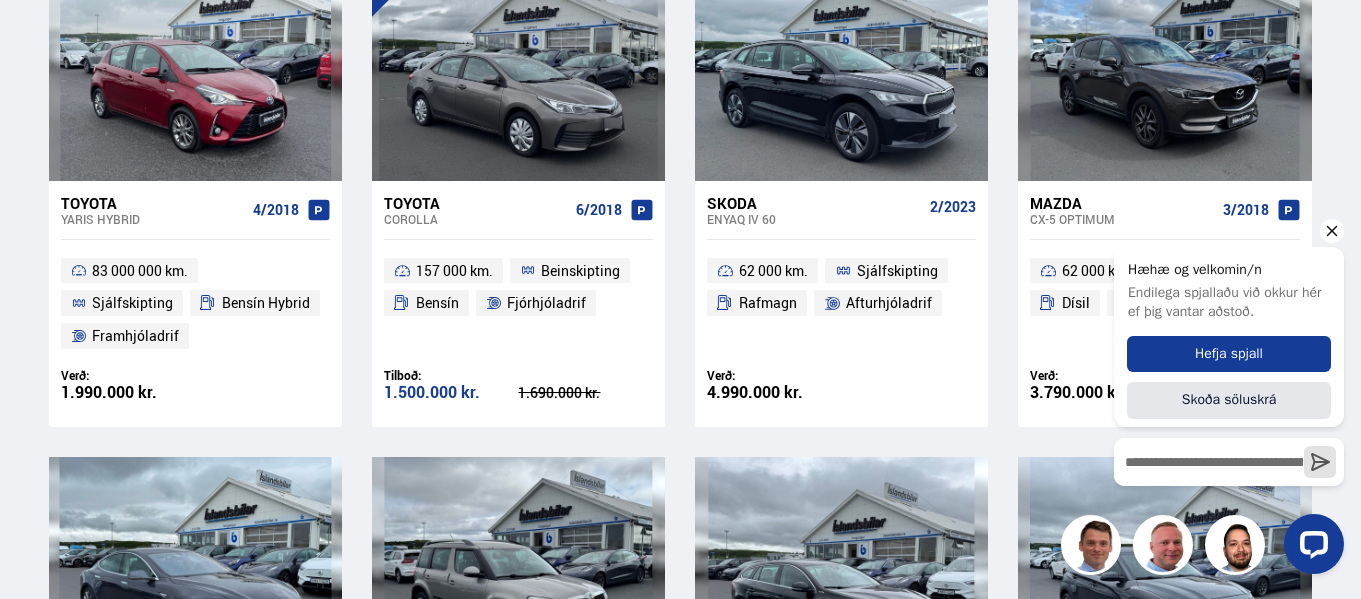 click 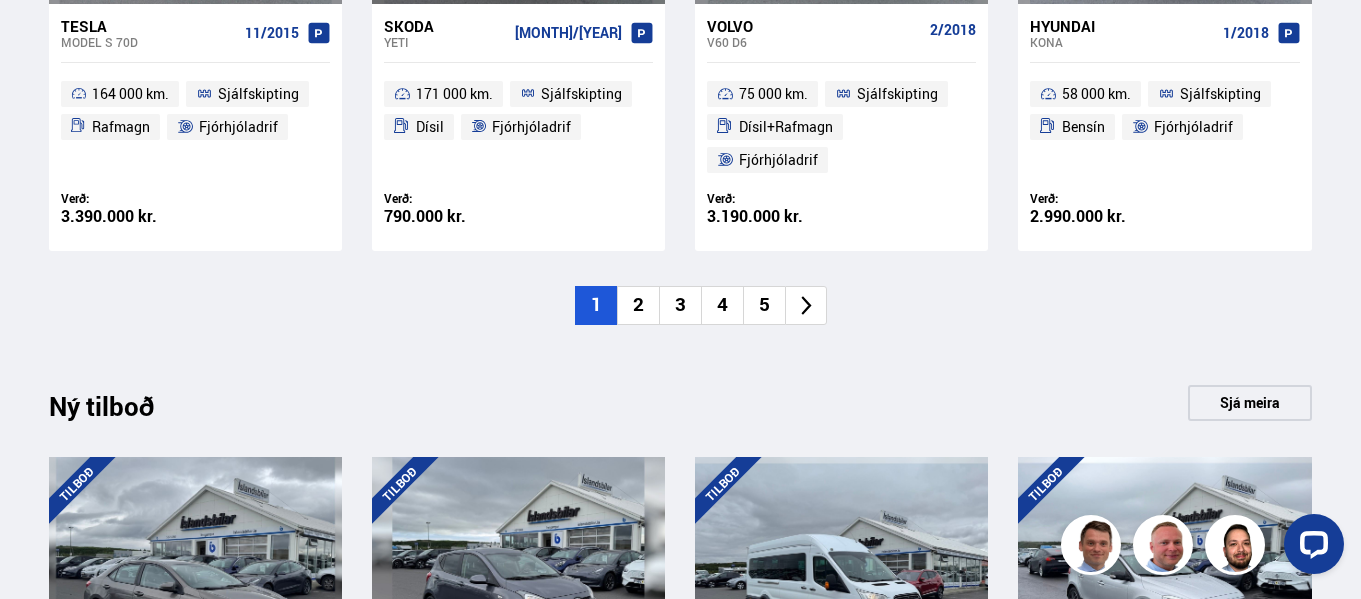 scroll, scrollTop: 1700, scrollLeft: 0, axis: vertical 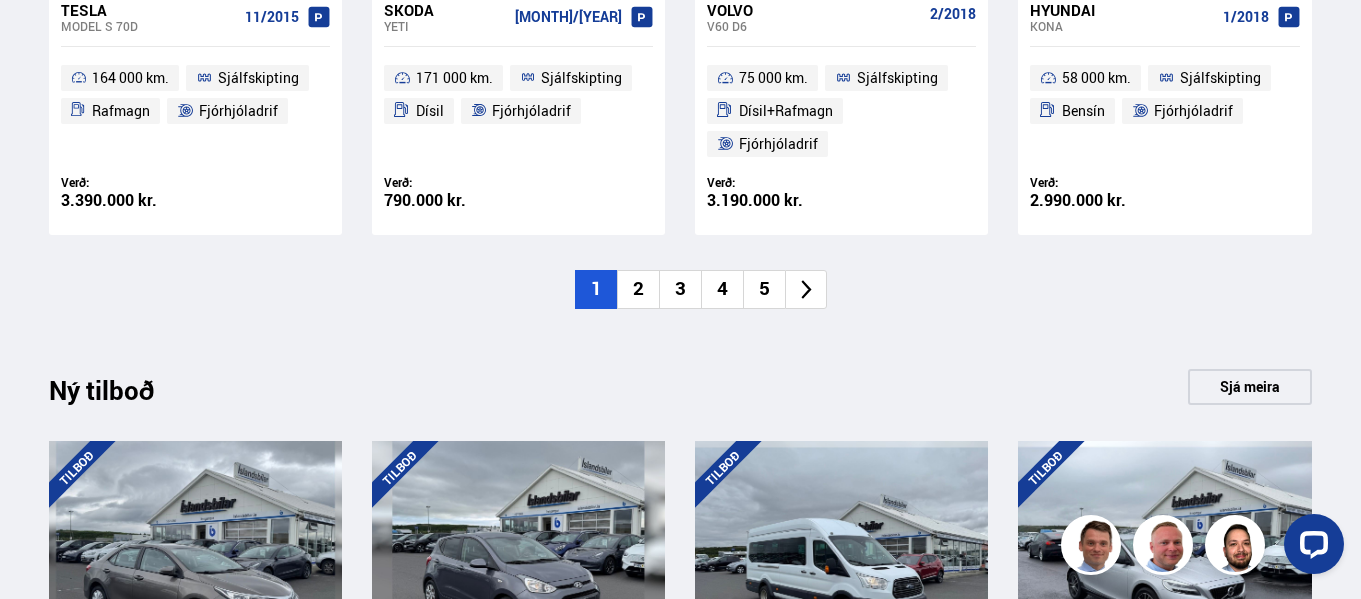 click on "2" at bounding box center [638, 289] 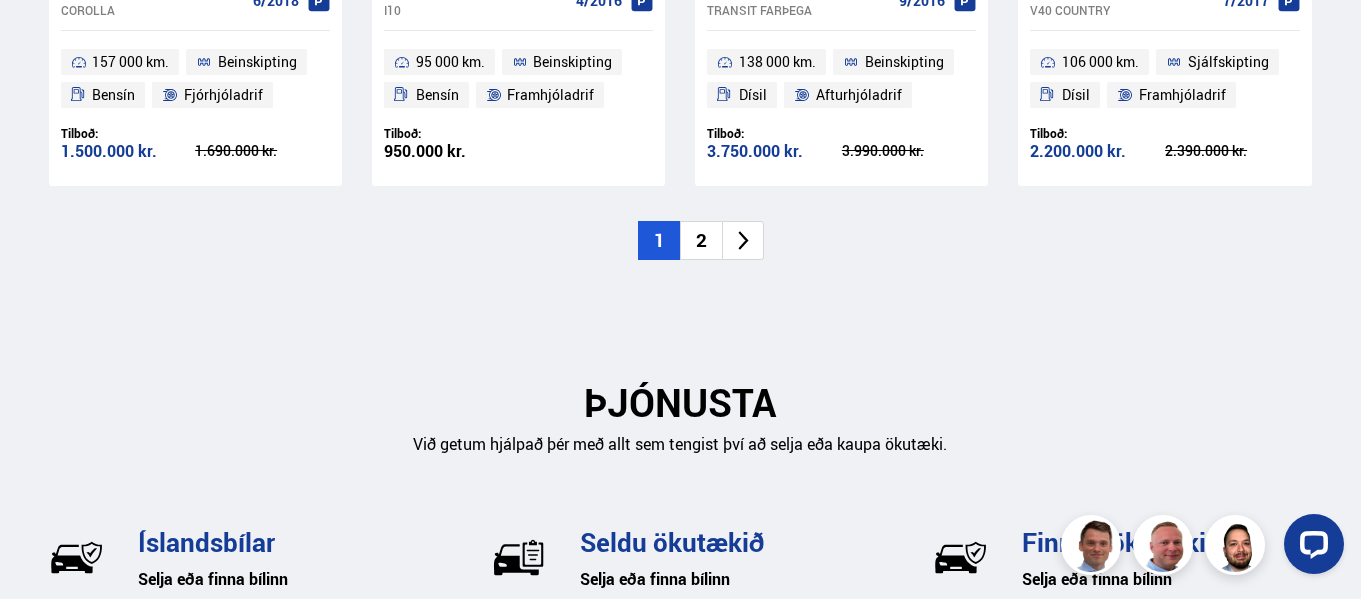 scroll, scrollTop: 2400, scrollLeft: 0, axis: vertical 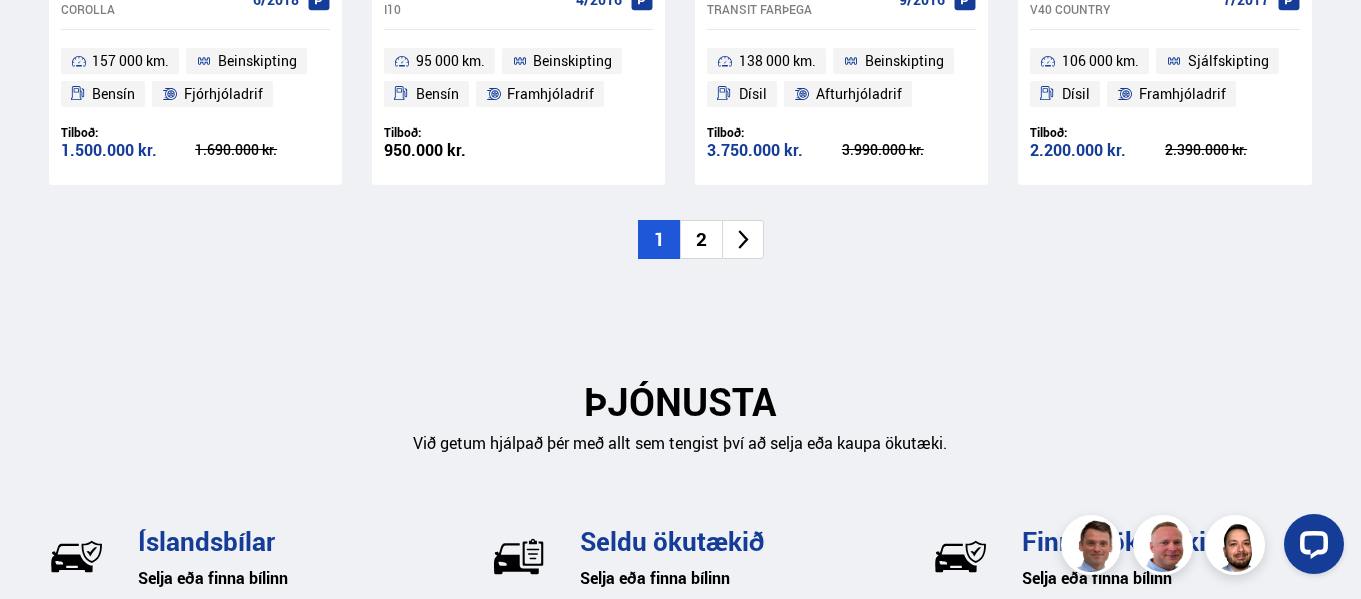click on "2" at bounding box center [701, 239] 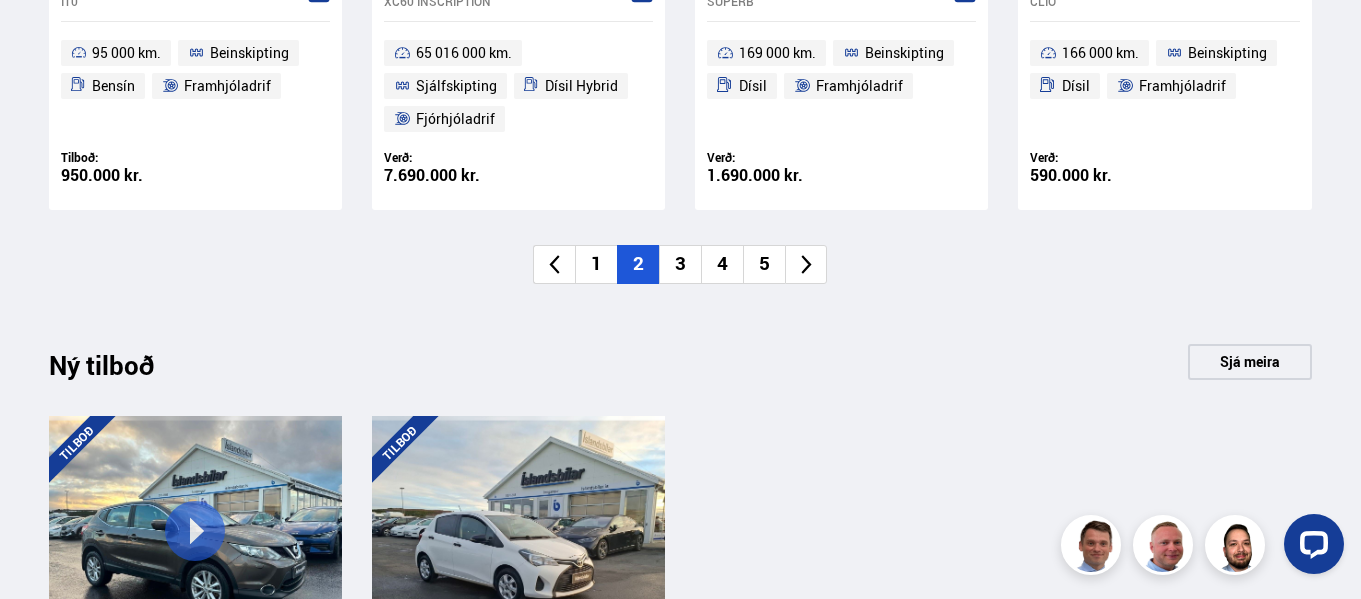 scroll, scrollTop: 1500, scrollLeft: 0, axis: vertical 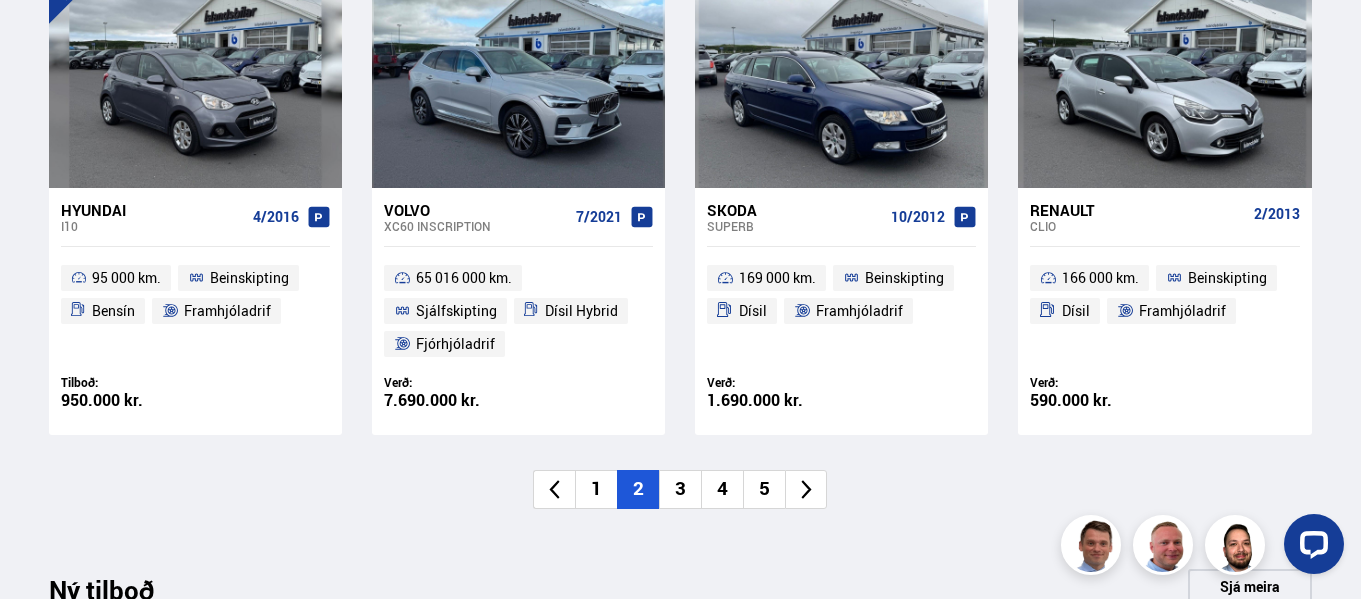click on "3" at bounding box center (680, 489) 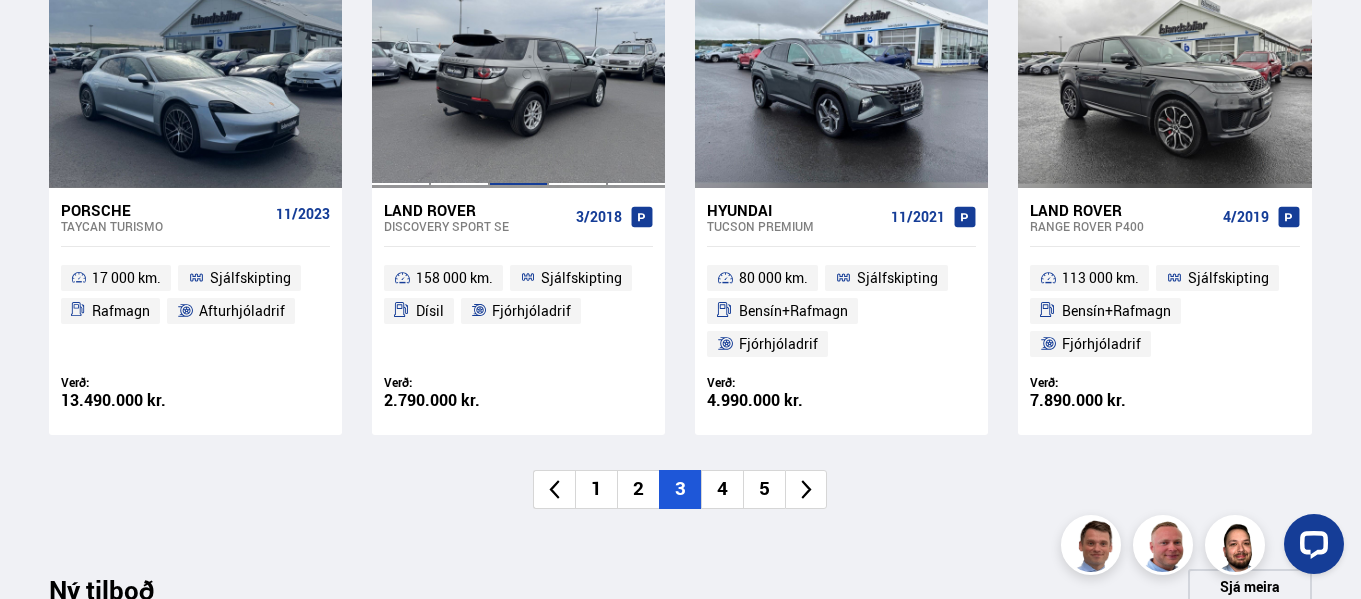 click at bounding box center [518, 72] 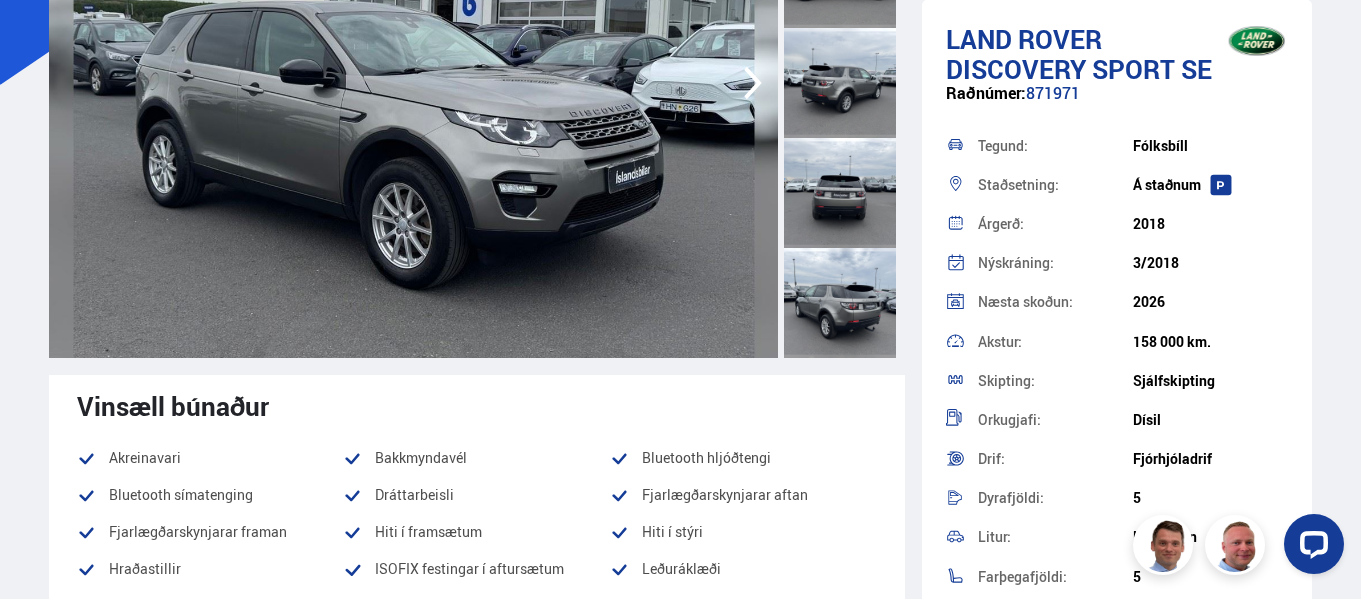 scroll, scrollTop: 300, scrollLeft: 0, axis: vertical 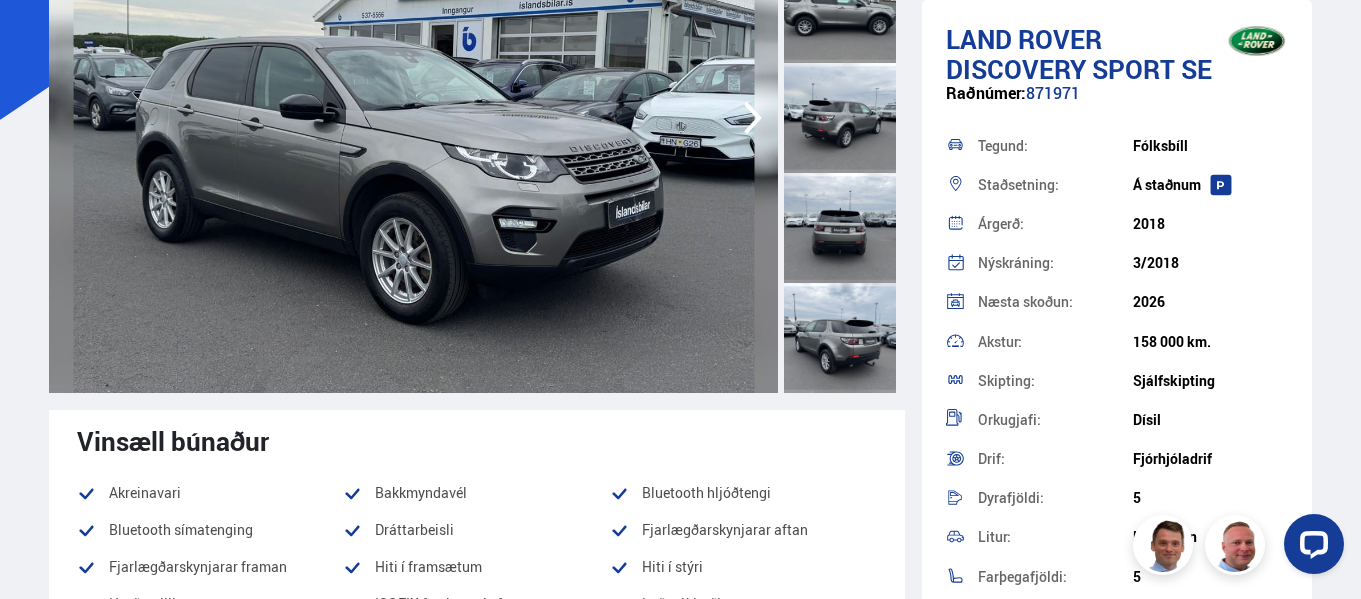 click 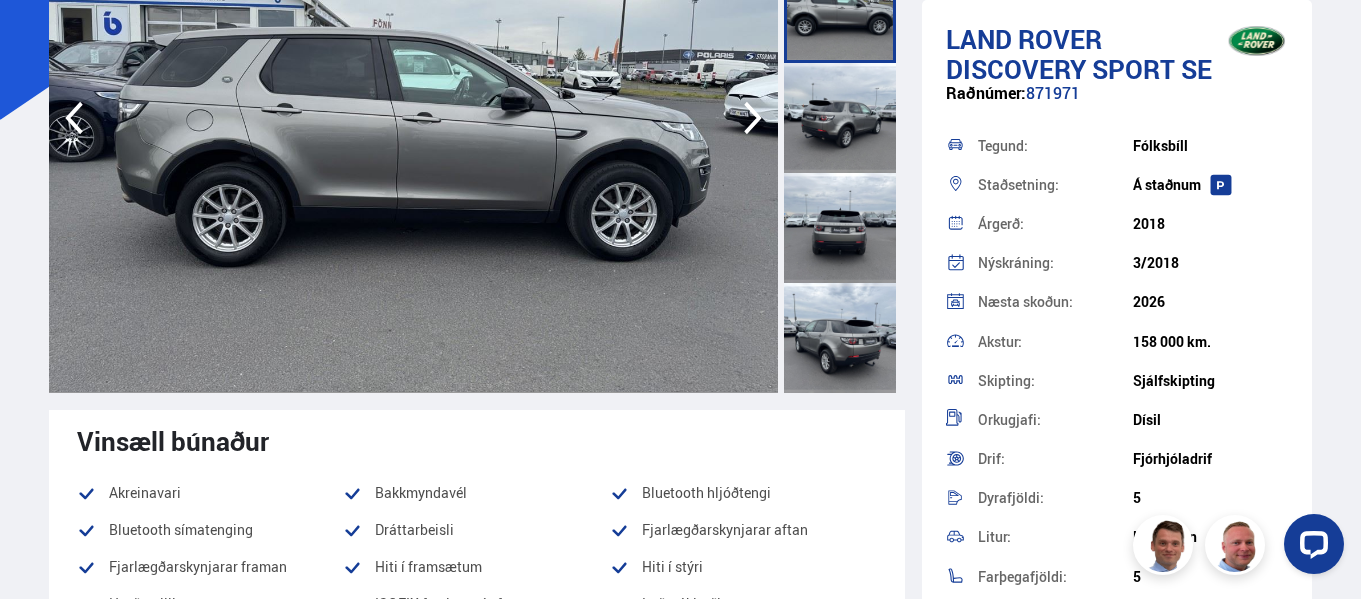 click 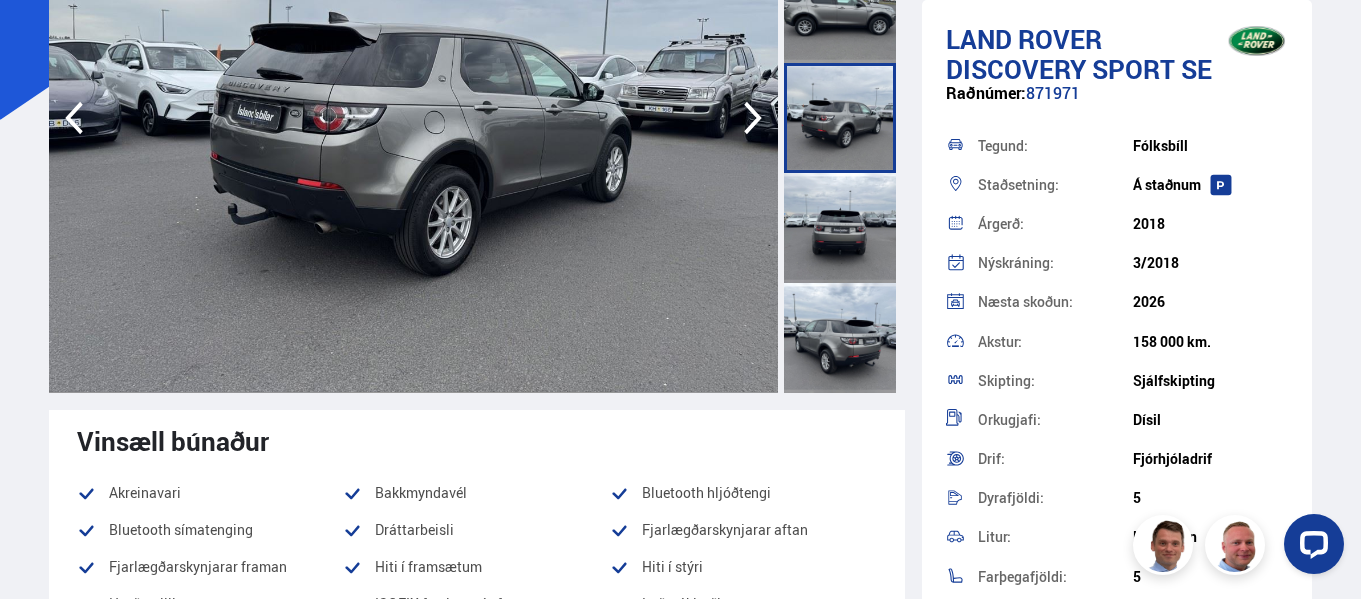 click 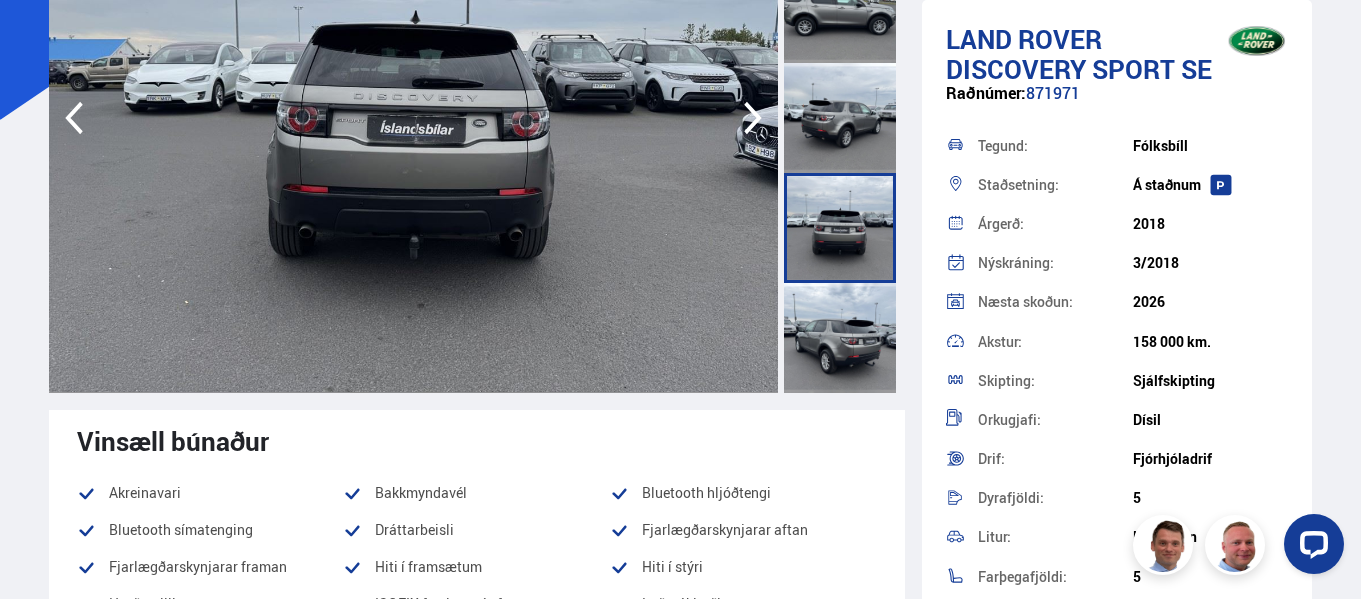 click 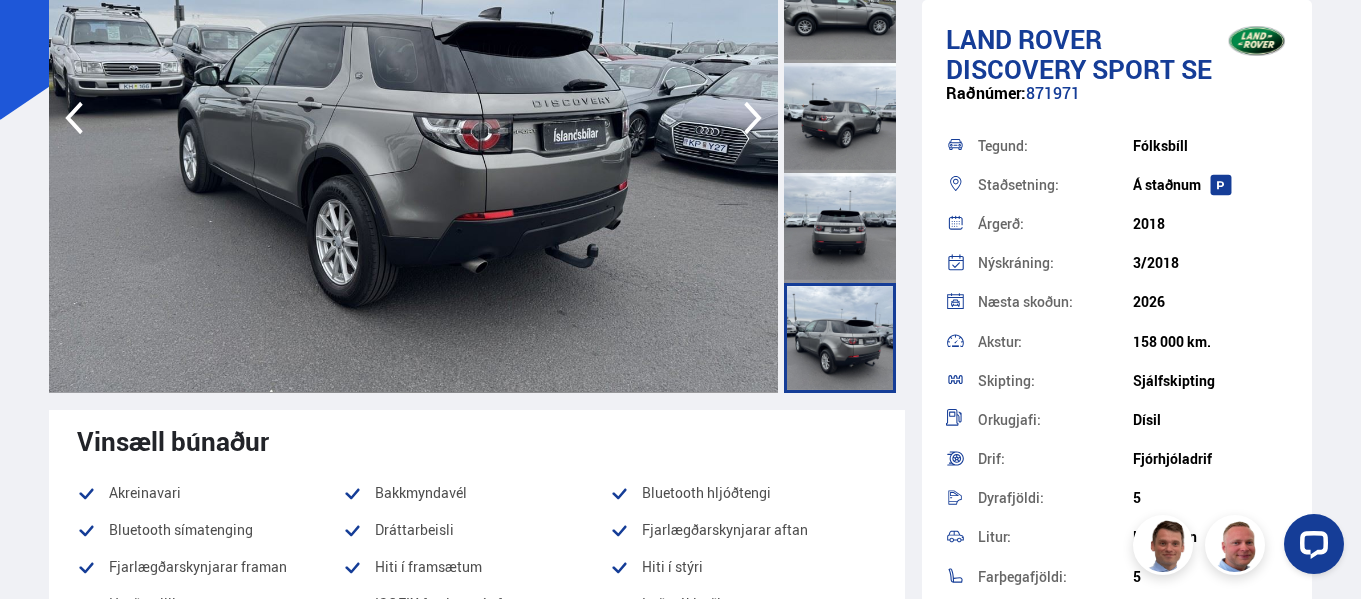 click 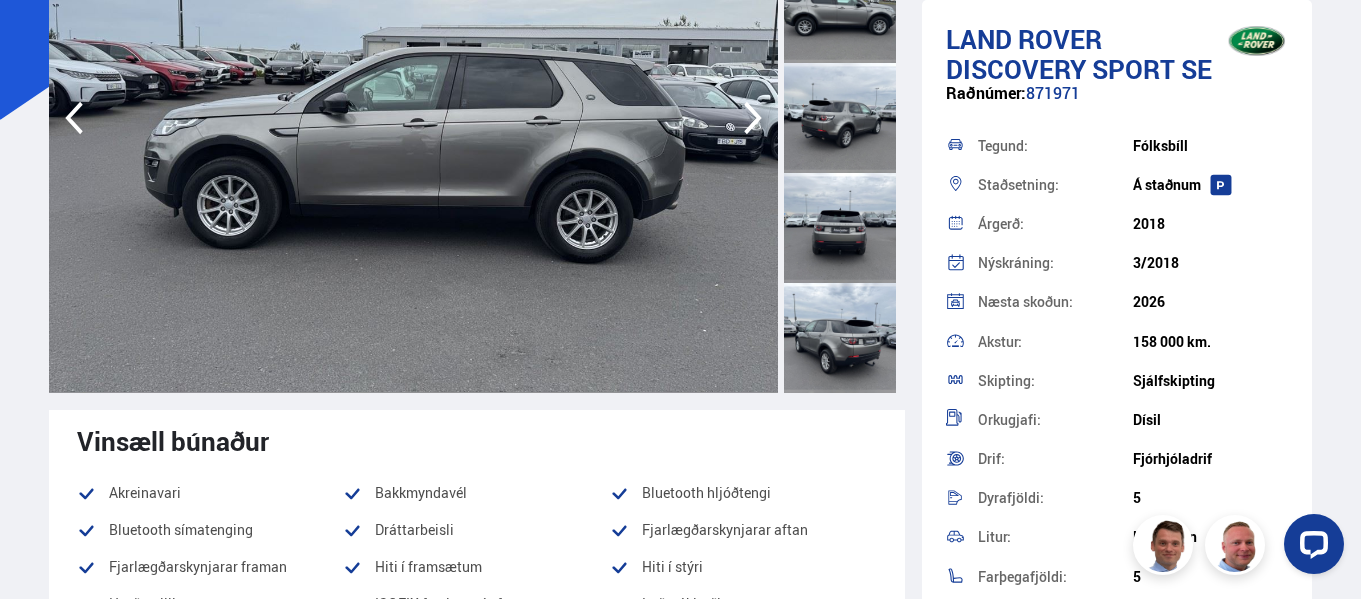 click 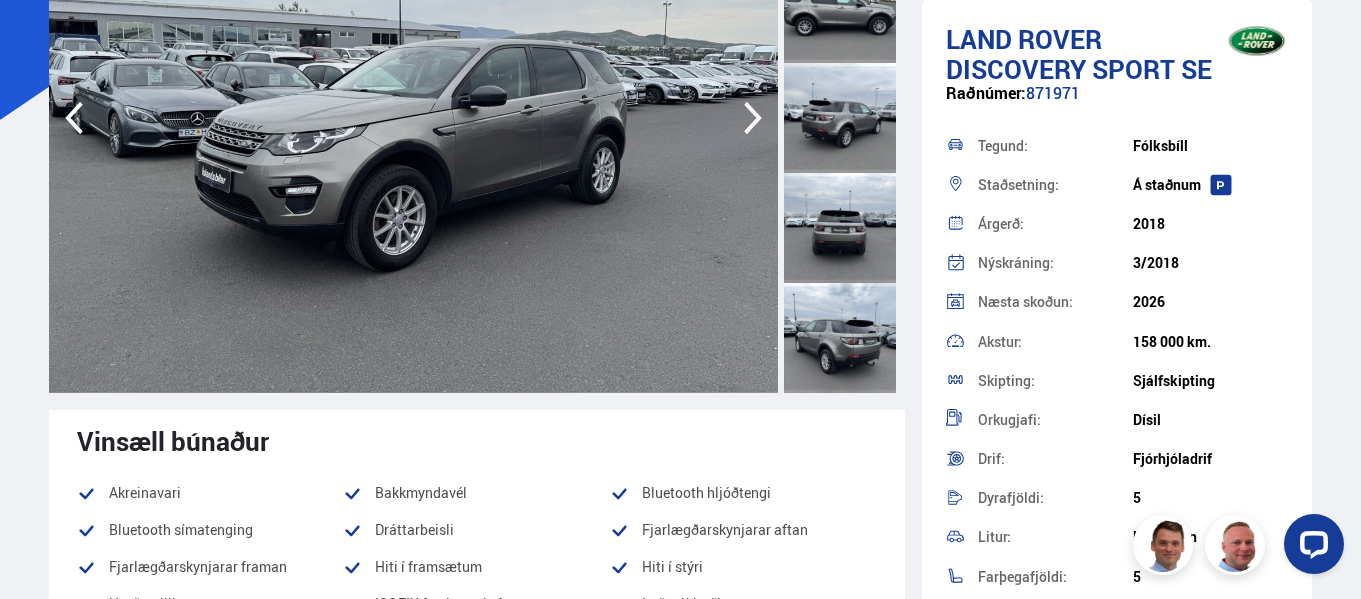 click 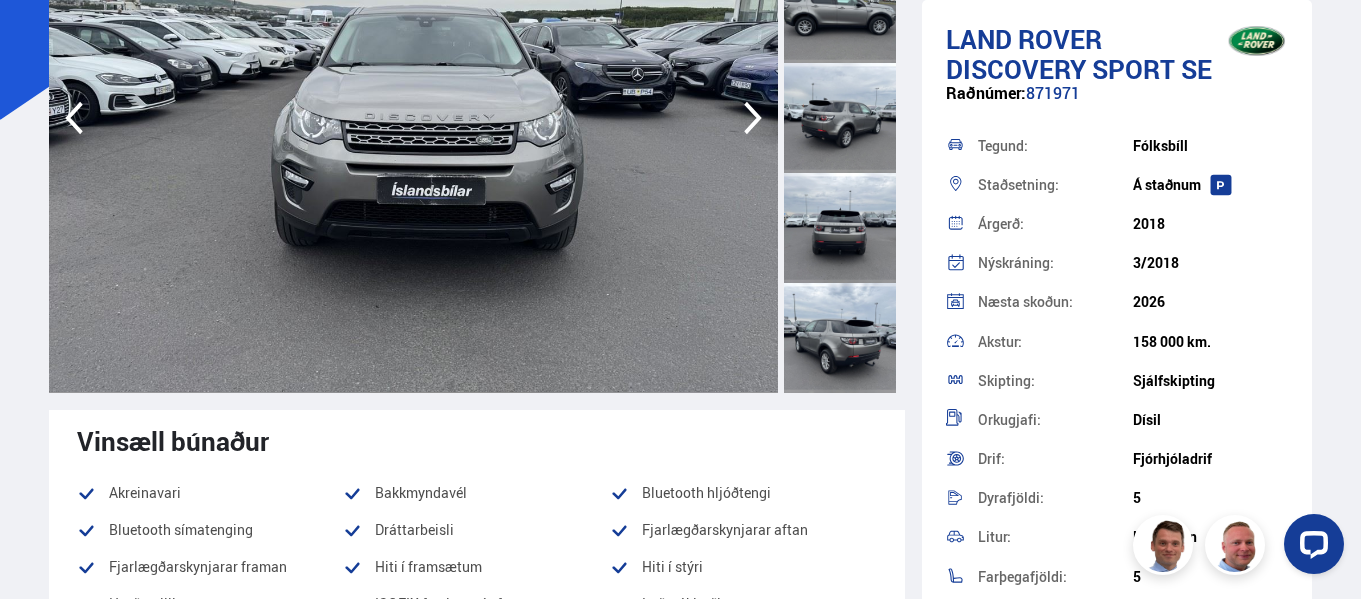 click 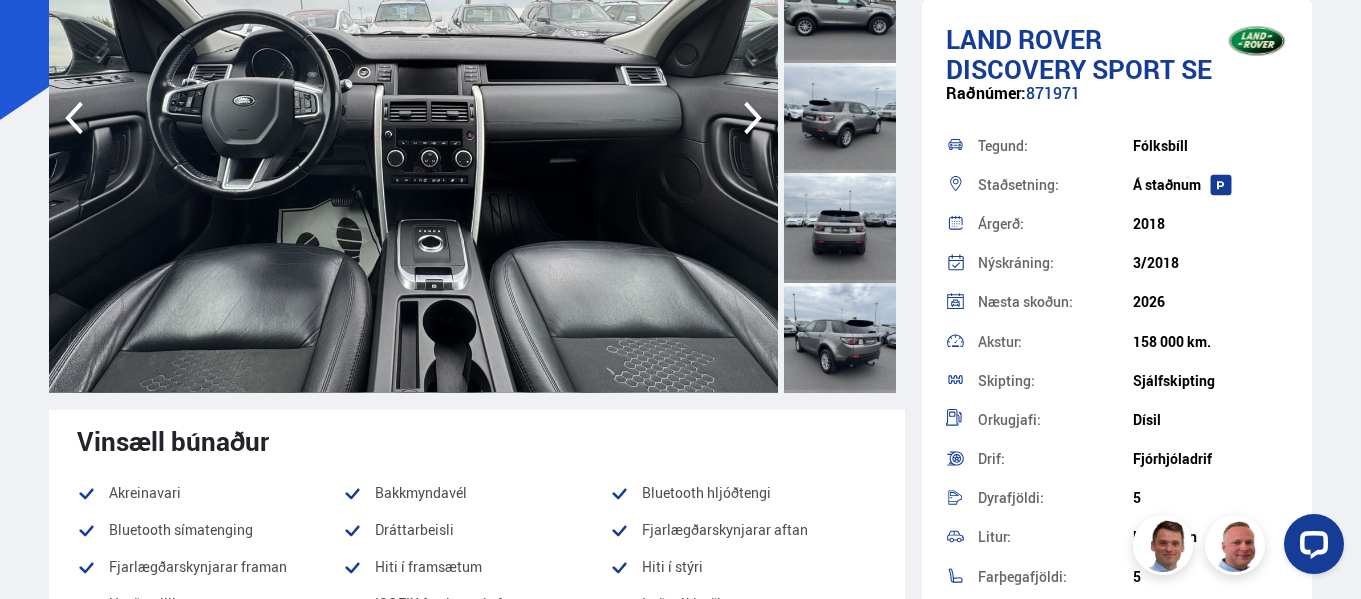 click 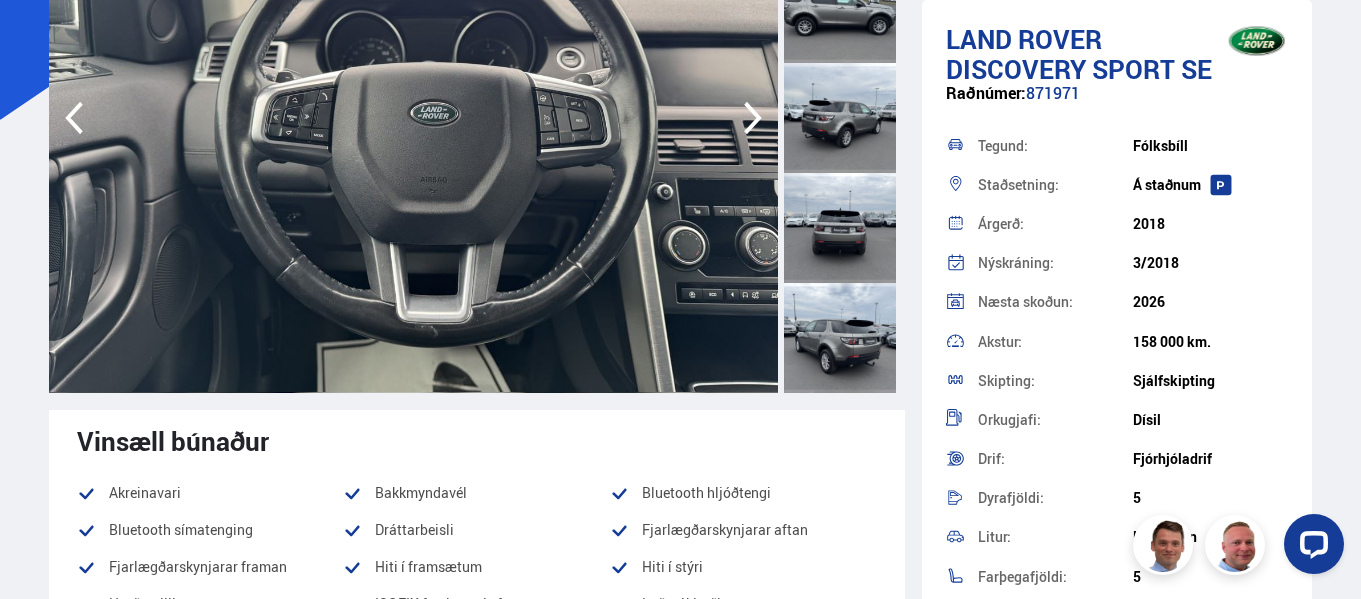 click 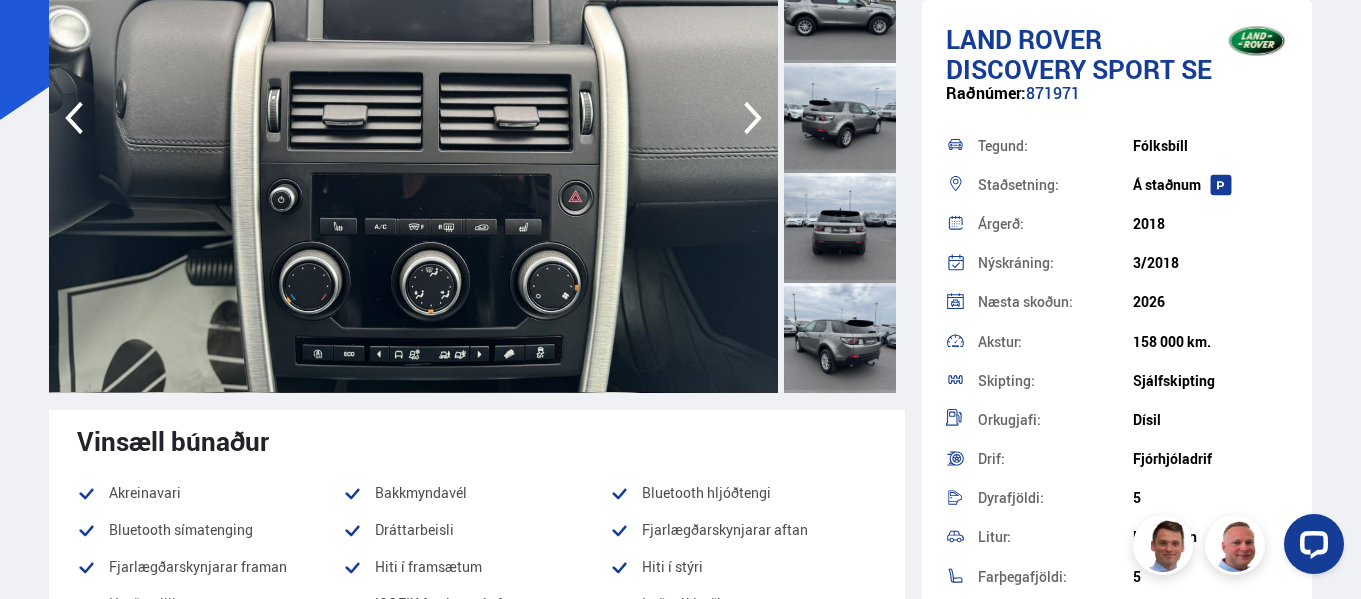 click 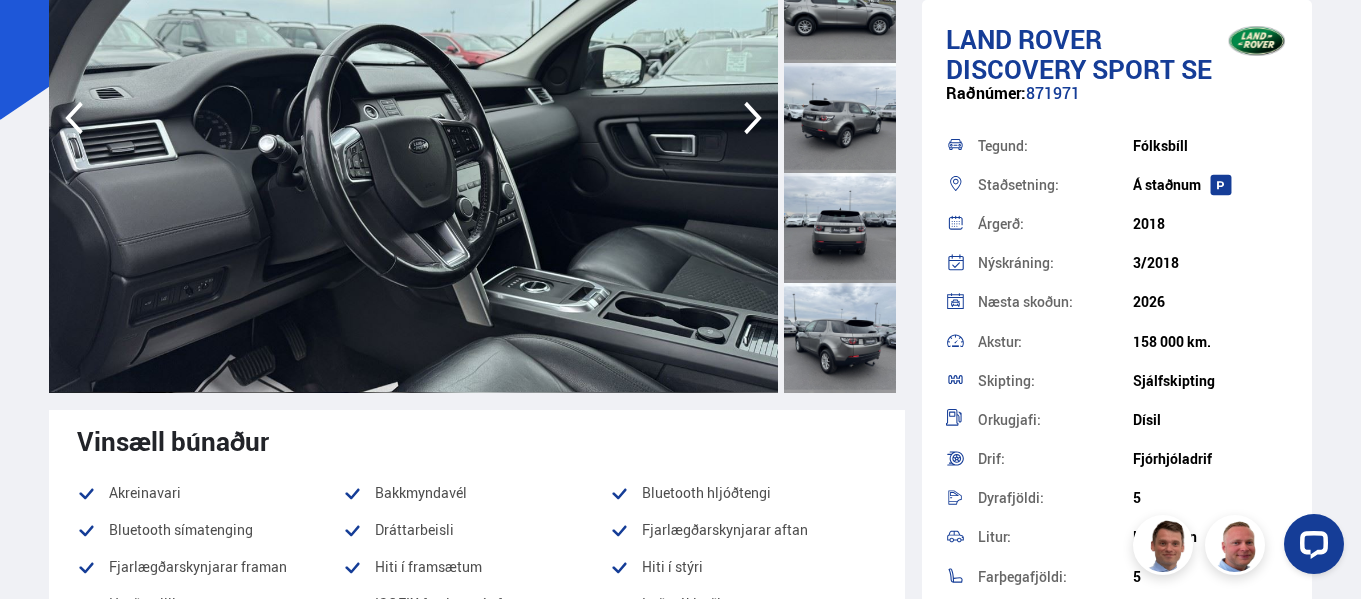 click 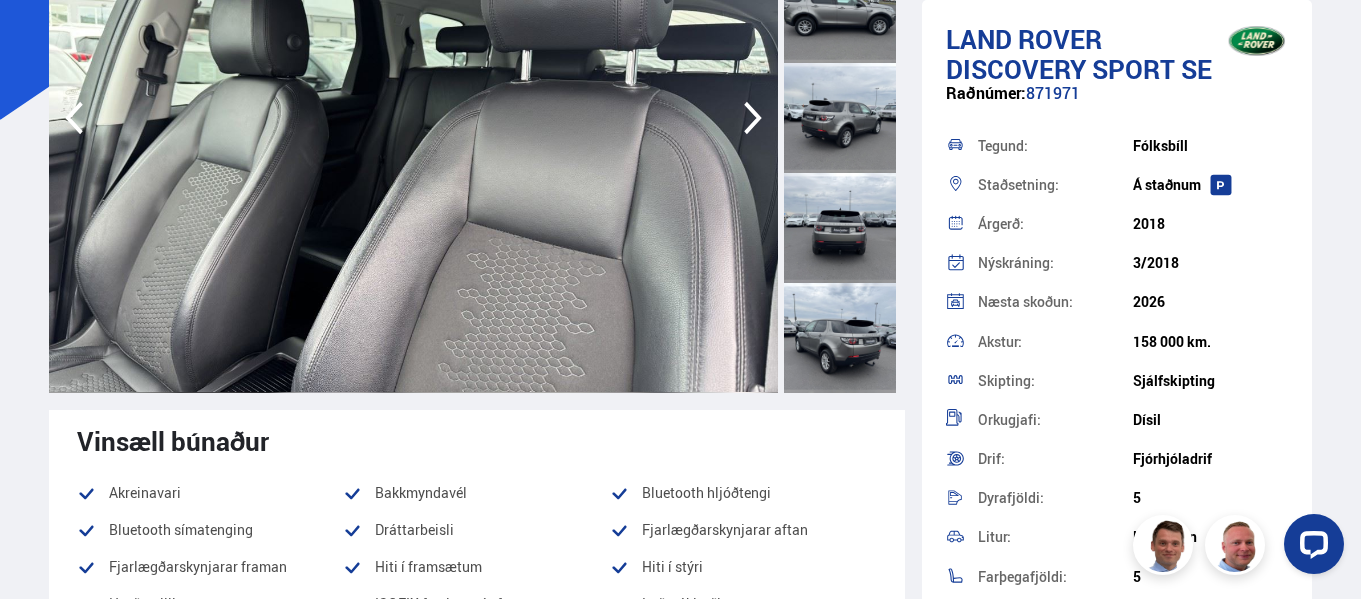 click 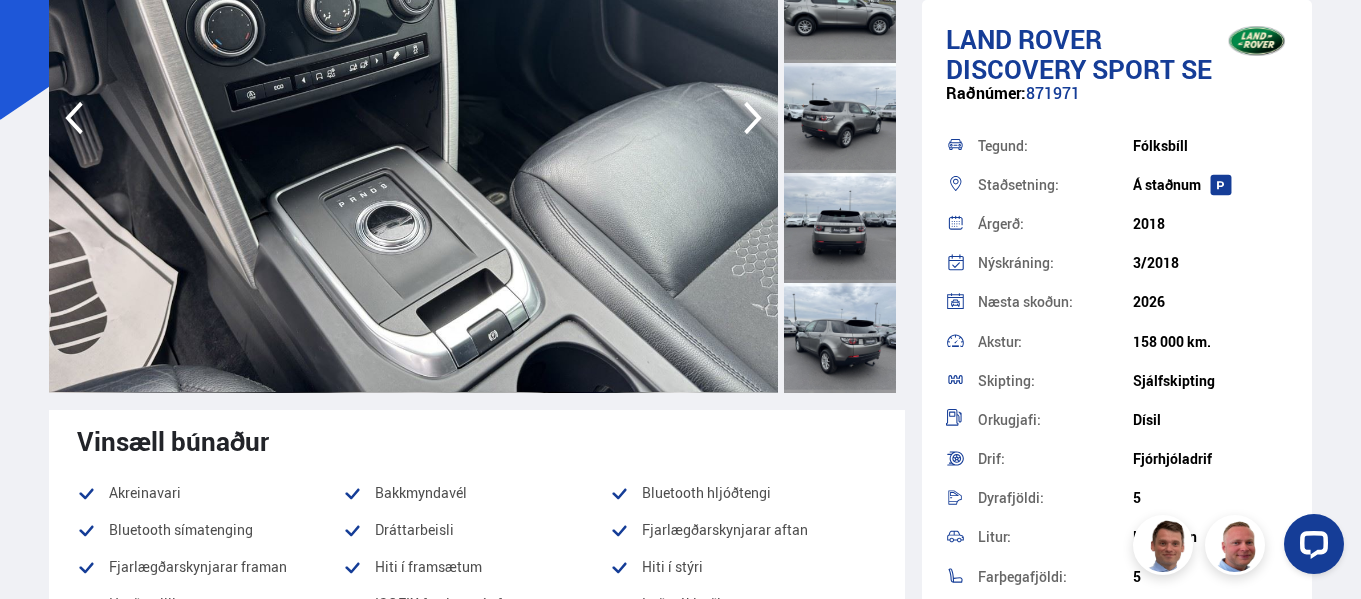 click 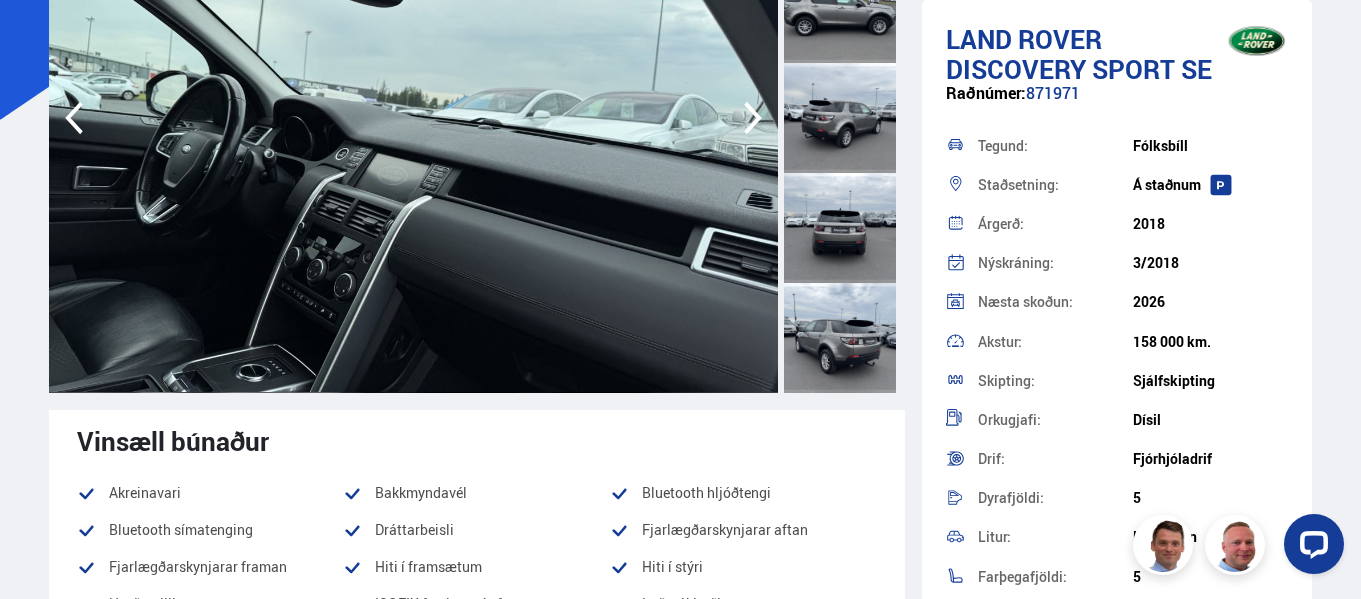 click 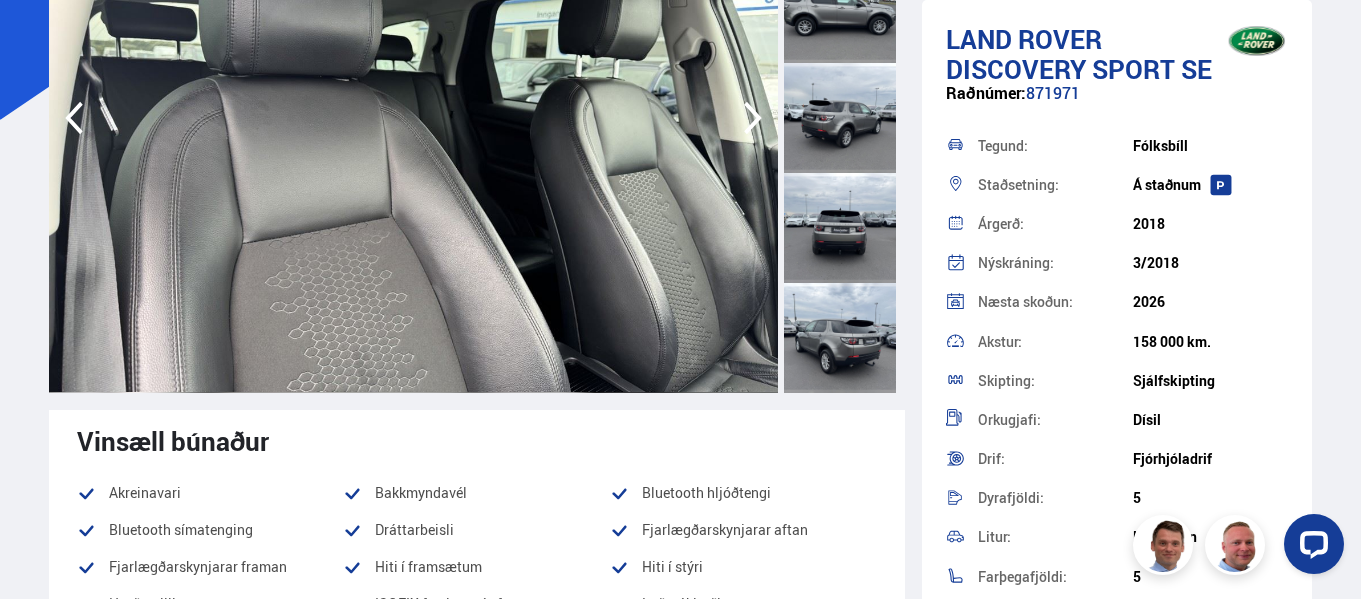 click 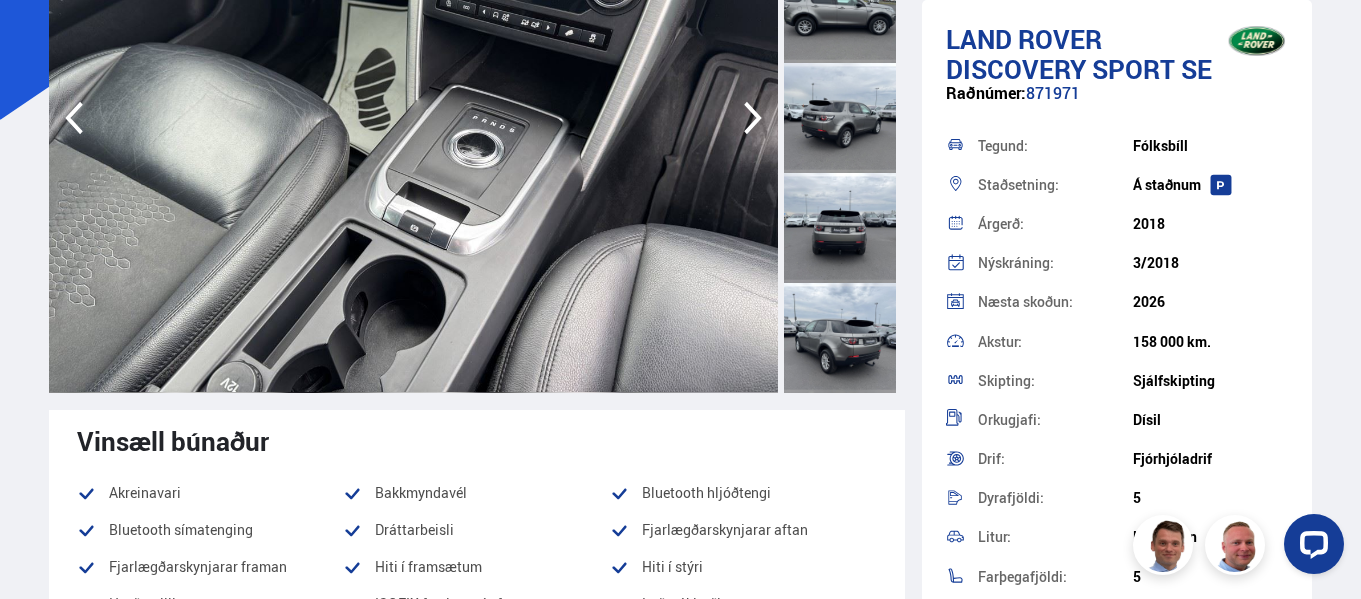 click 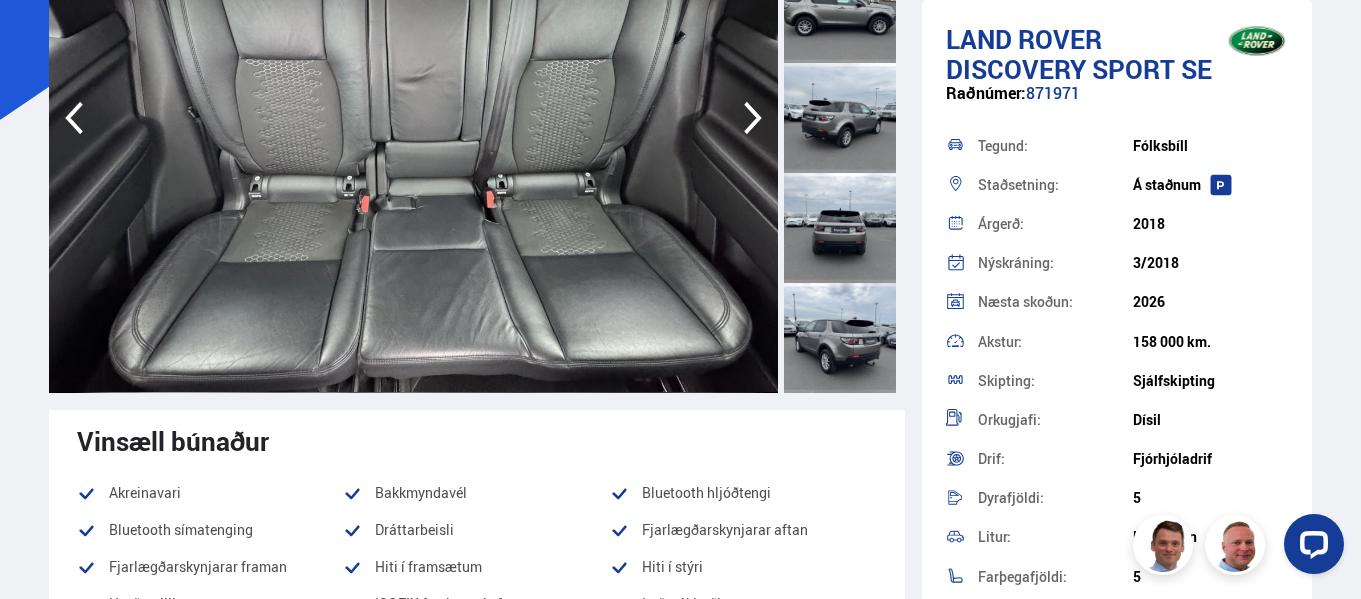 click 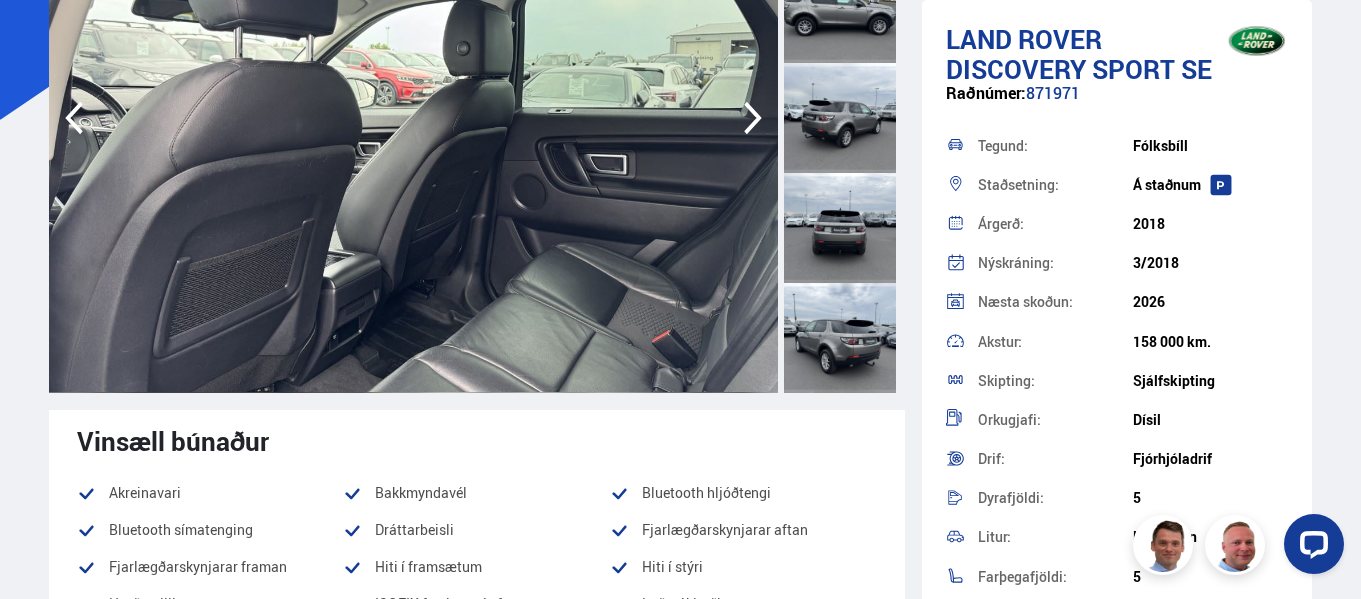click 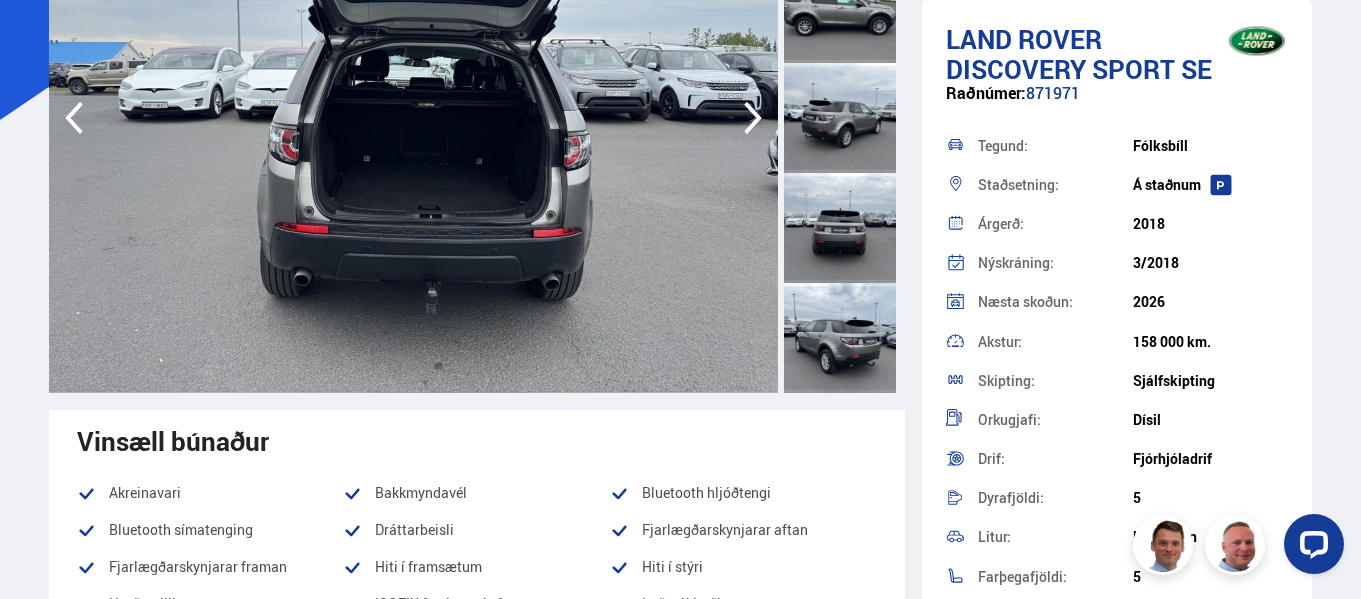 click 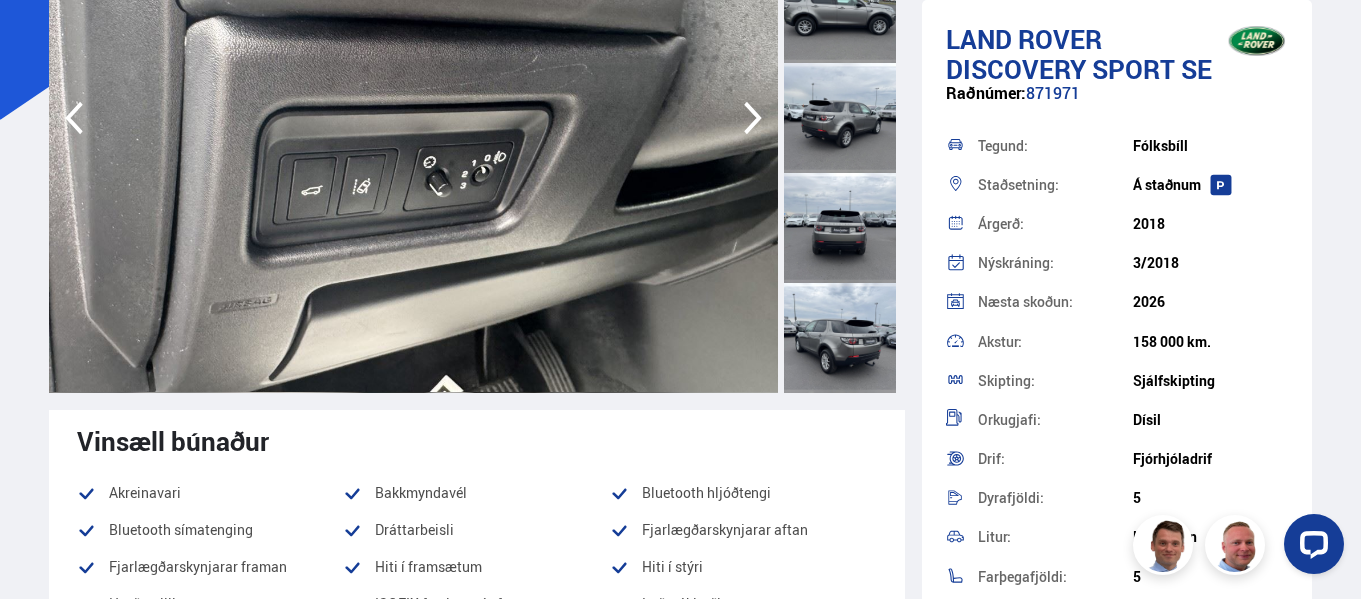 click 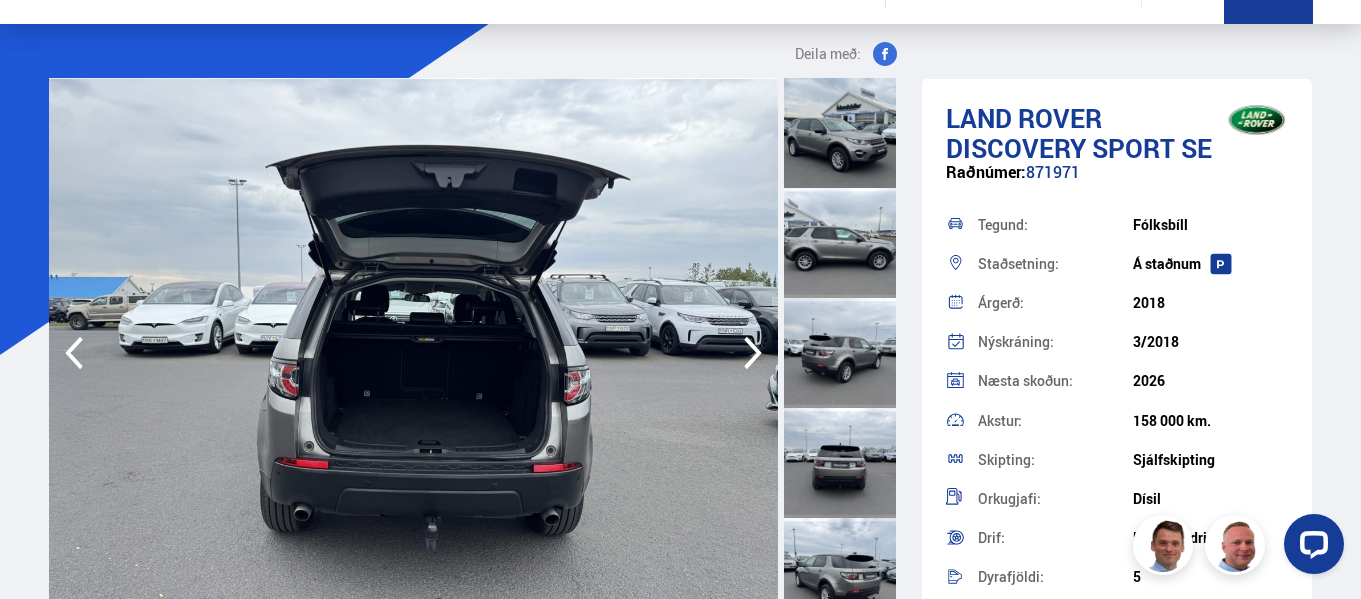 scroll, scrollTop: 100, scrollLeft: 0, axis: vertical 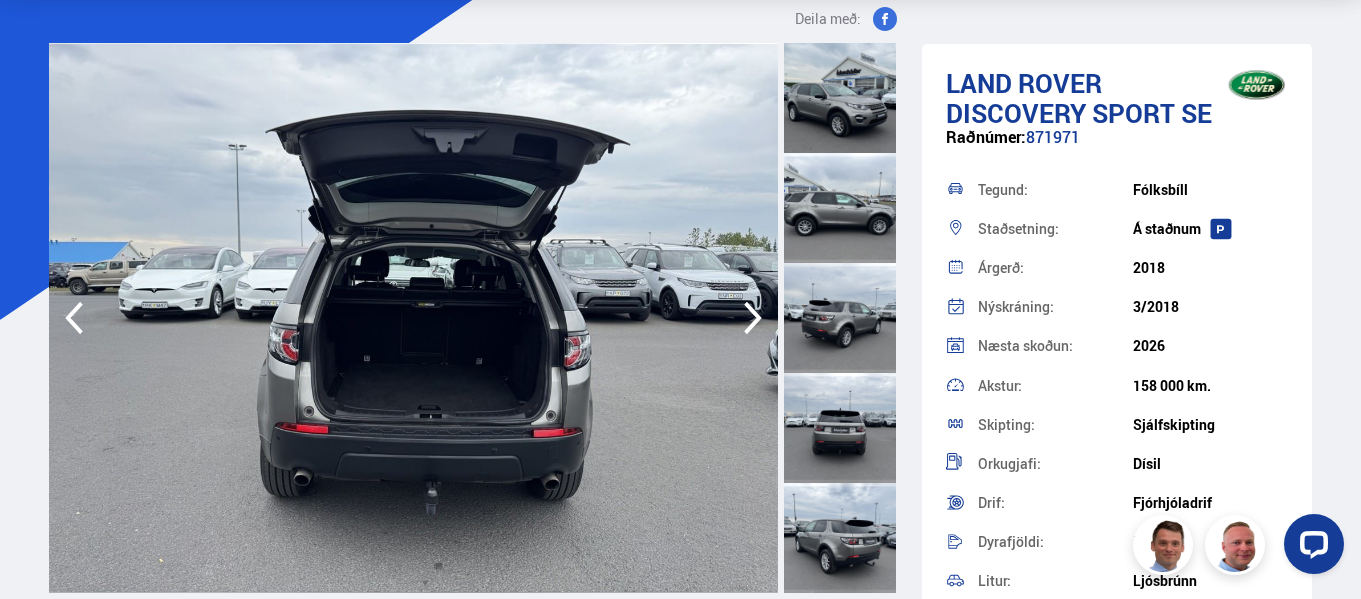 click at bounding box center (414, 318) 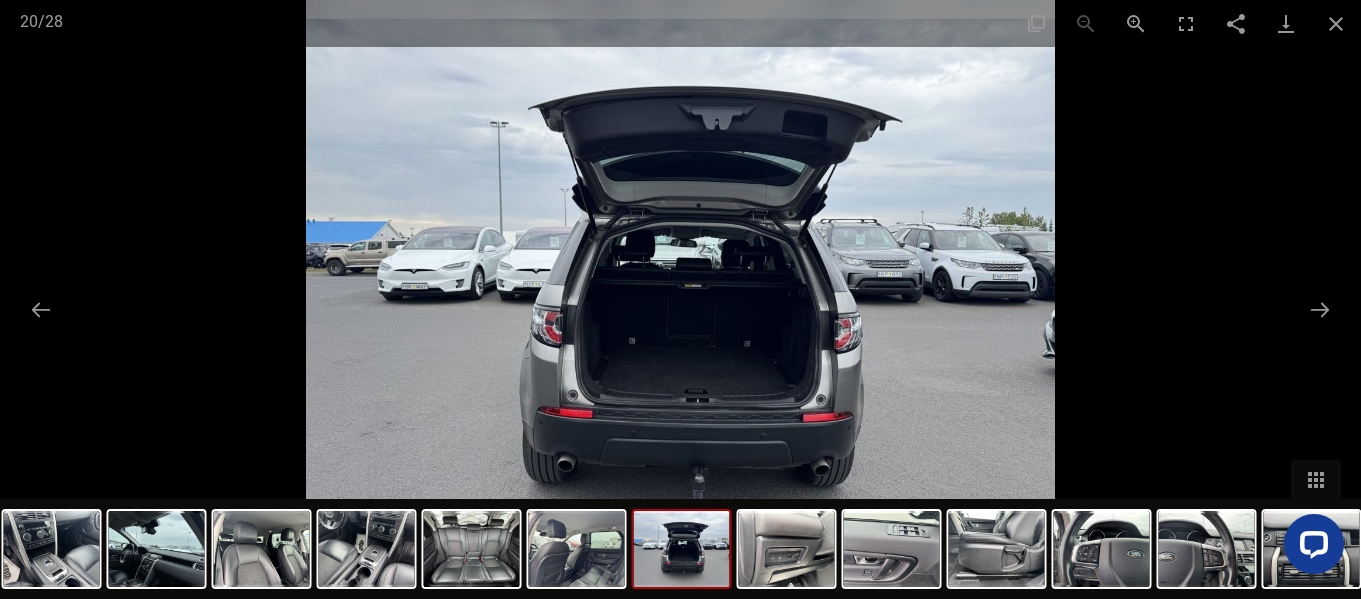 scroll, scrollTop: 0, scrollLeft: 0, axis: both 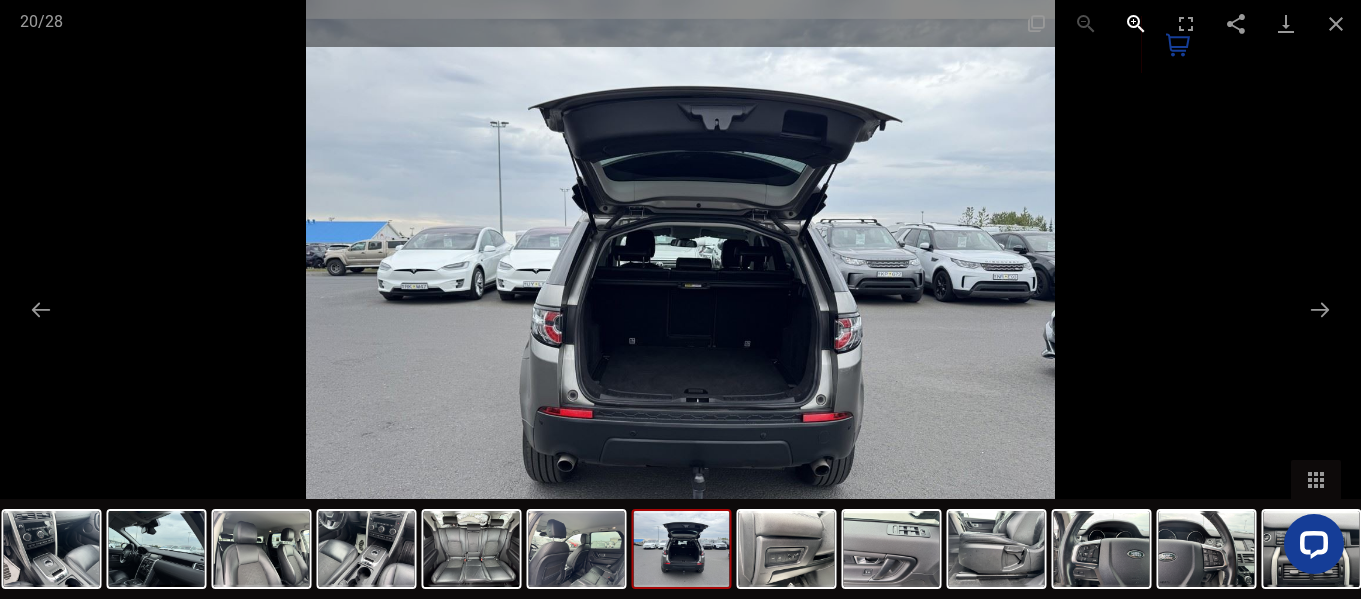 click at bounding box center (1136, 23) 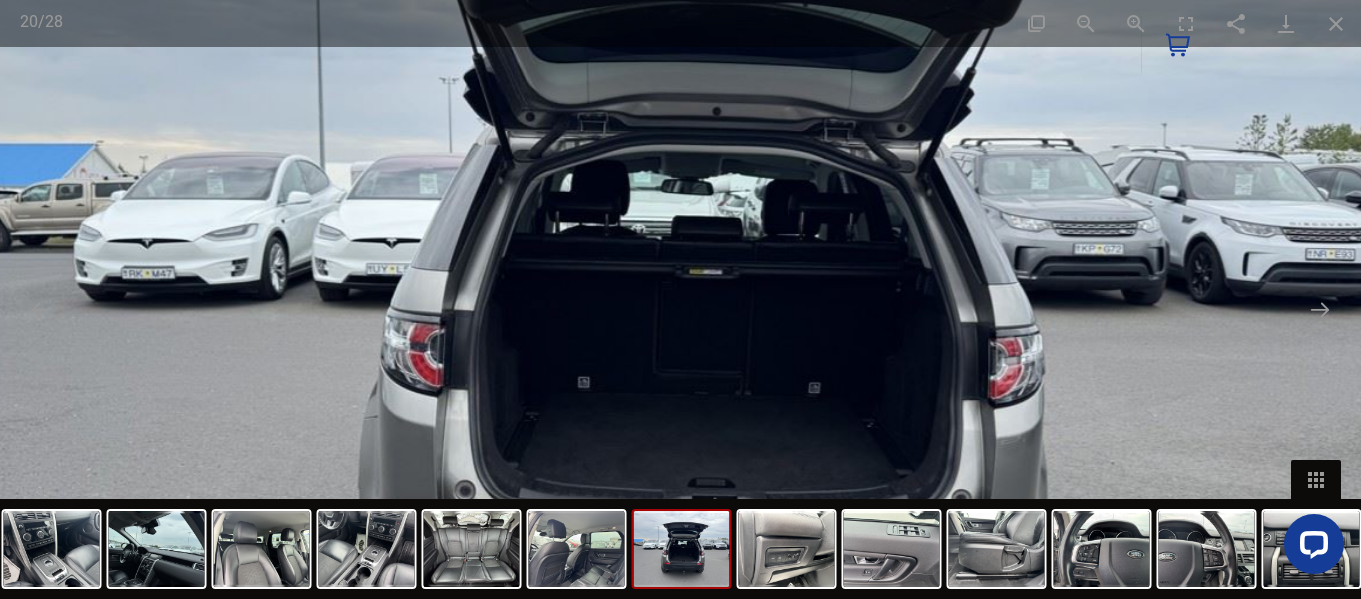 click at bounding box center [681, 300] 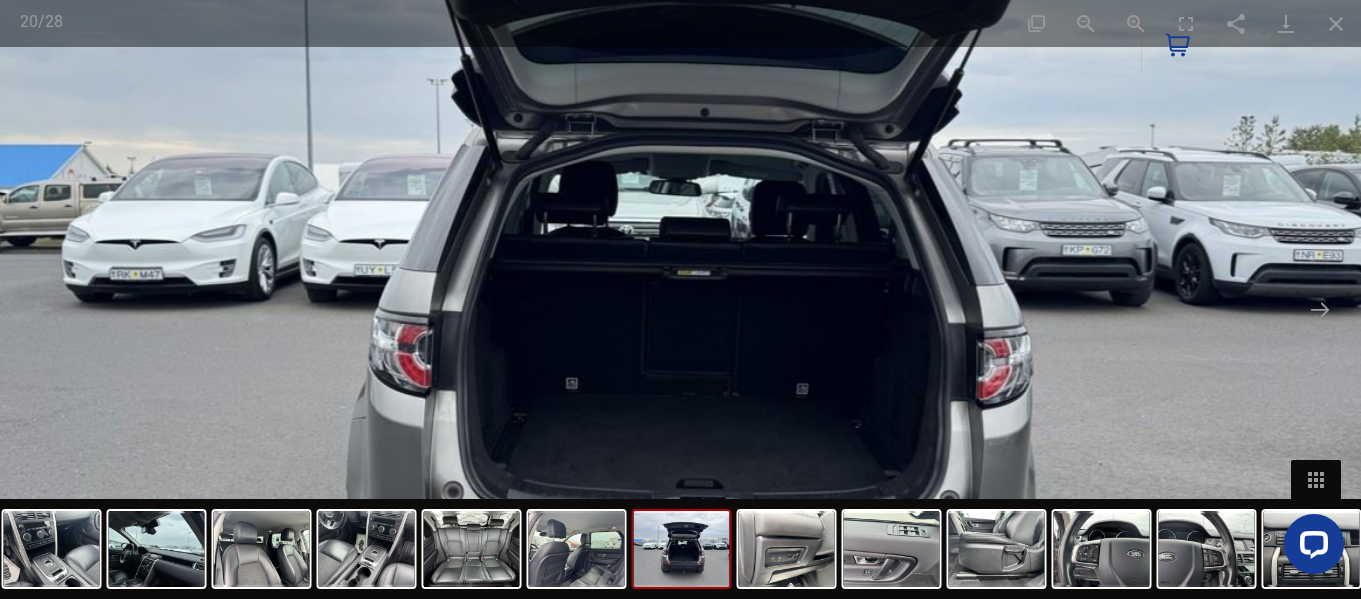 click at bounding box center [669, 301] 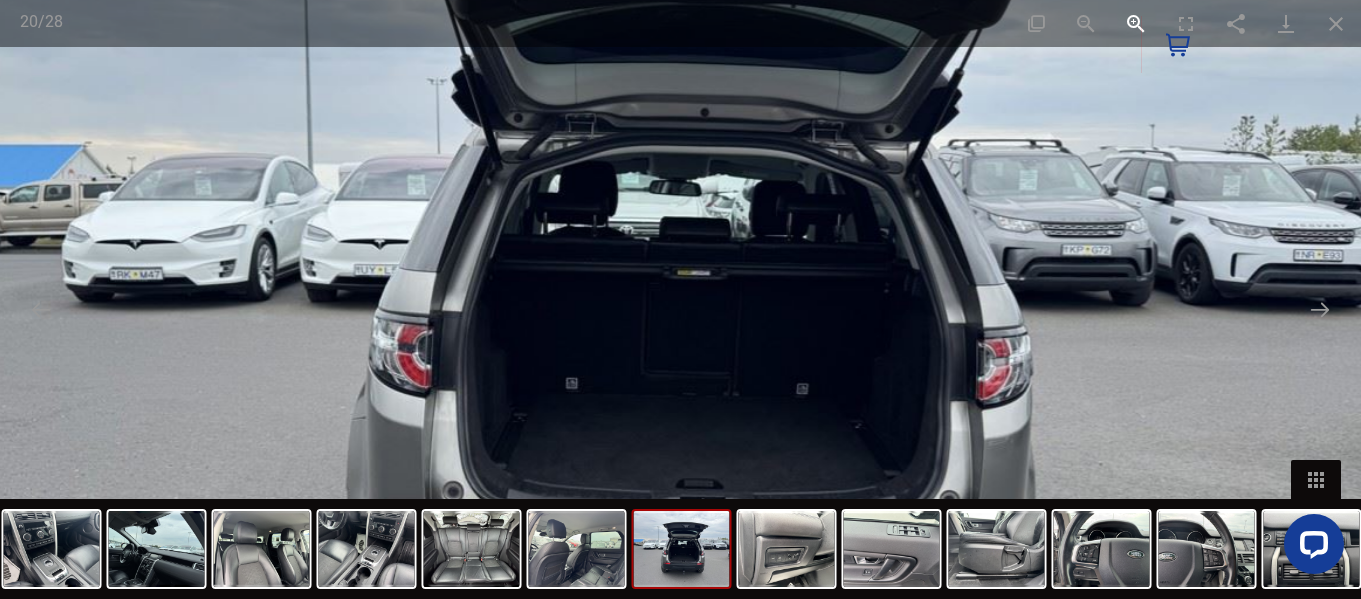click at bounding box center (1136, 23) 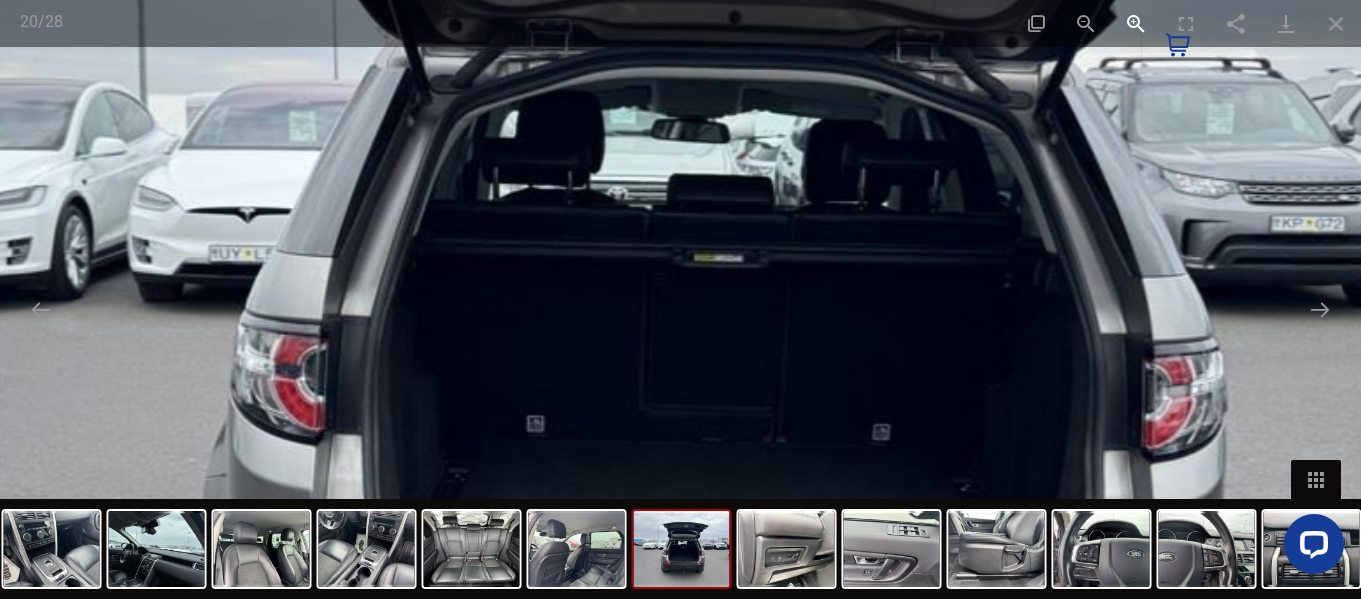 click at bounding box center (1136, 23) 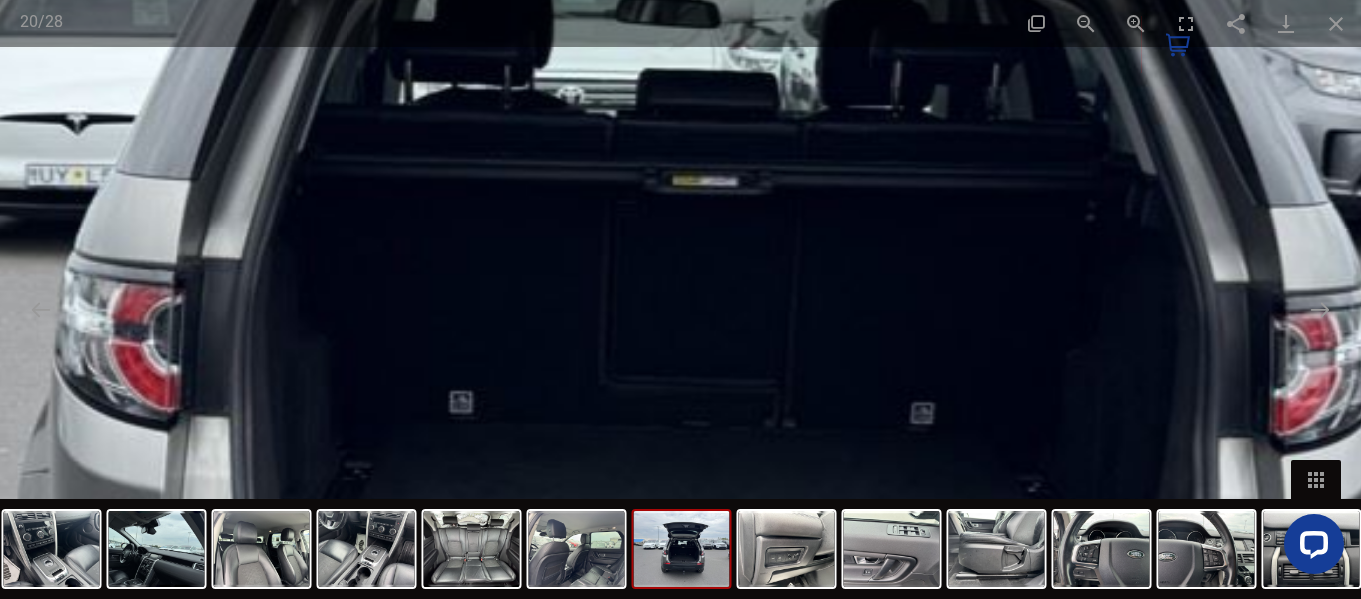 drag, startPoint x: 874, startPoint y: 315, endPoint x: 848, endPoint y: 254, distance: 66.309875 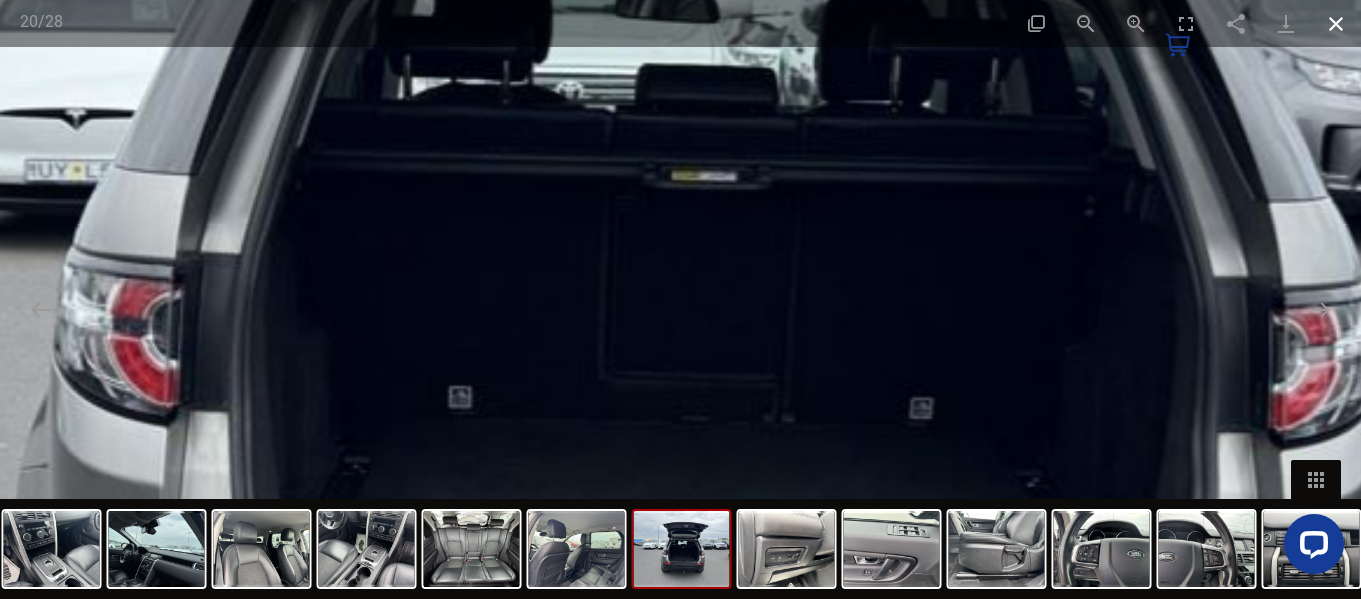 click at bounding box center [1336, 23] 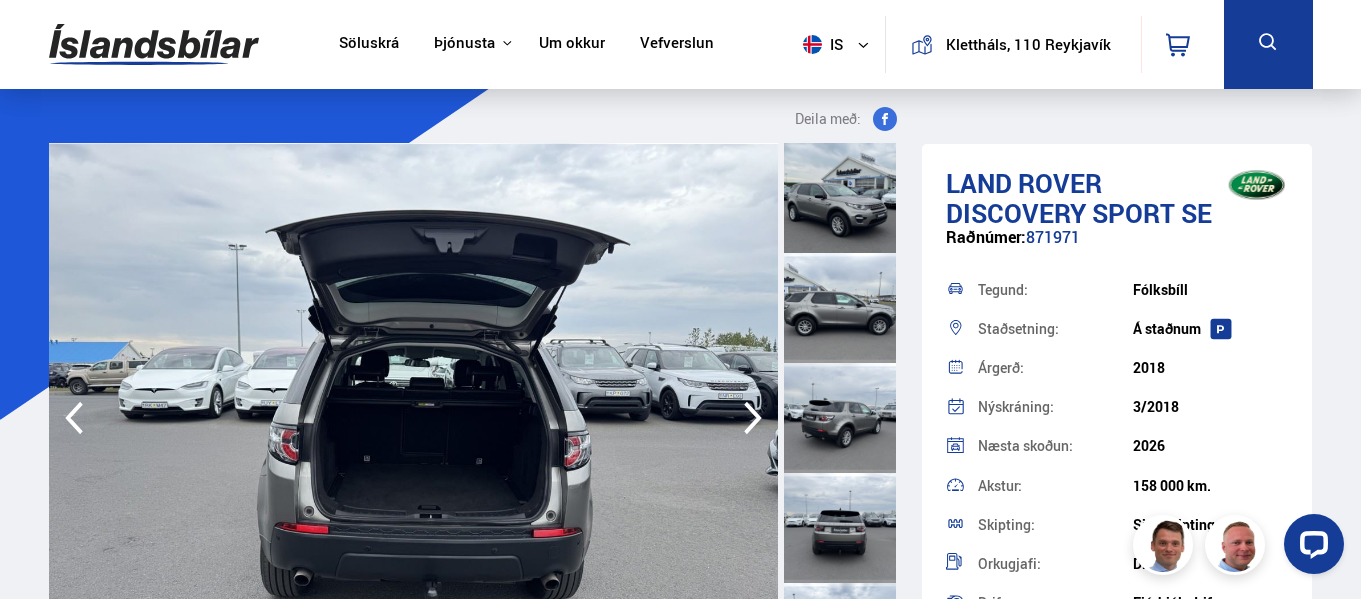 scroll, scrollTop: 100, scrollLeft: 0, axis: vertical 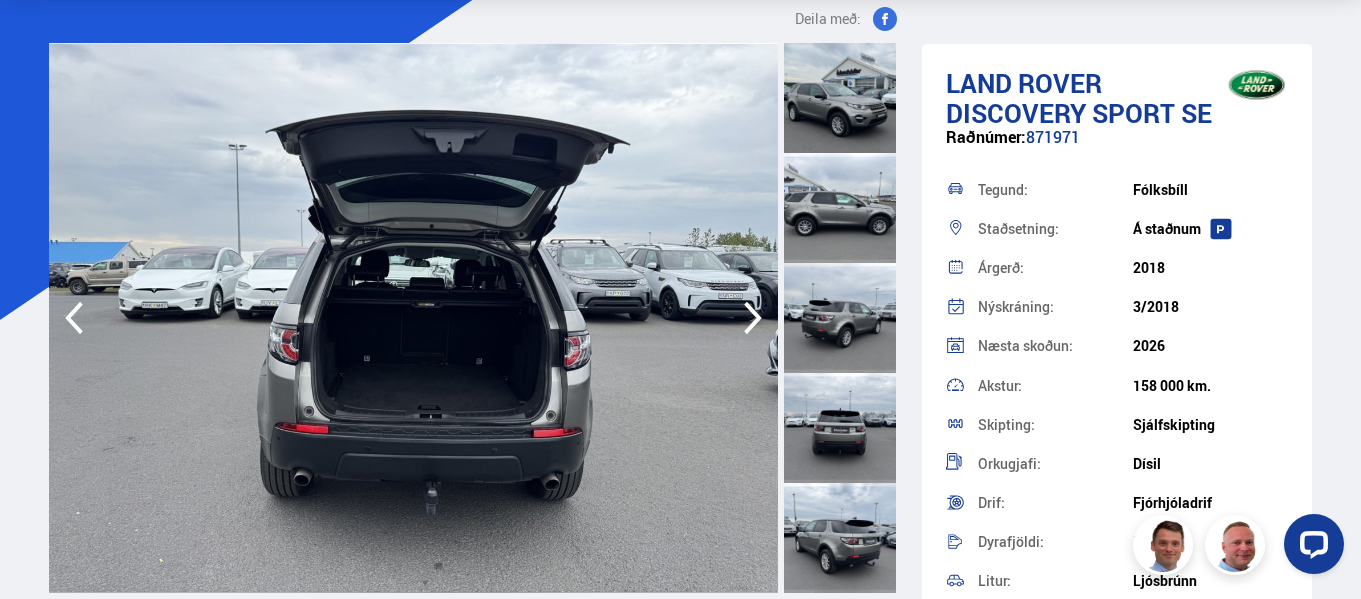 click 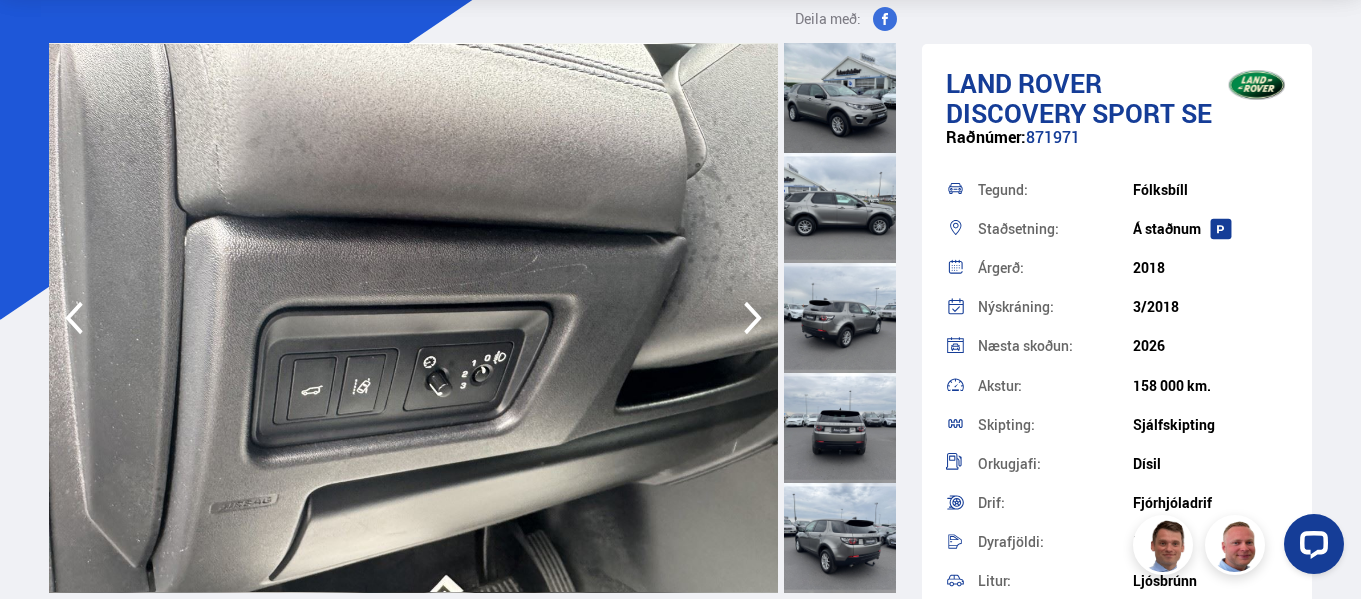 click at bounding box center (414, 318) 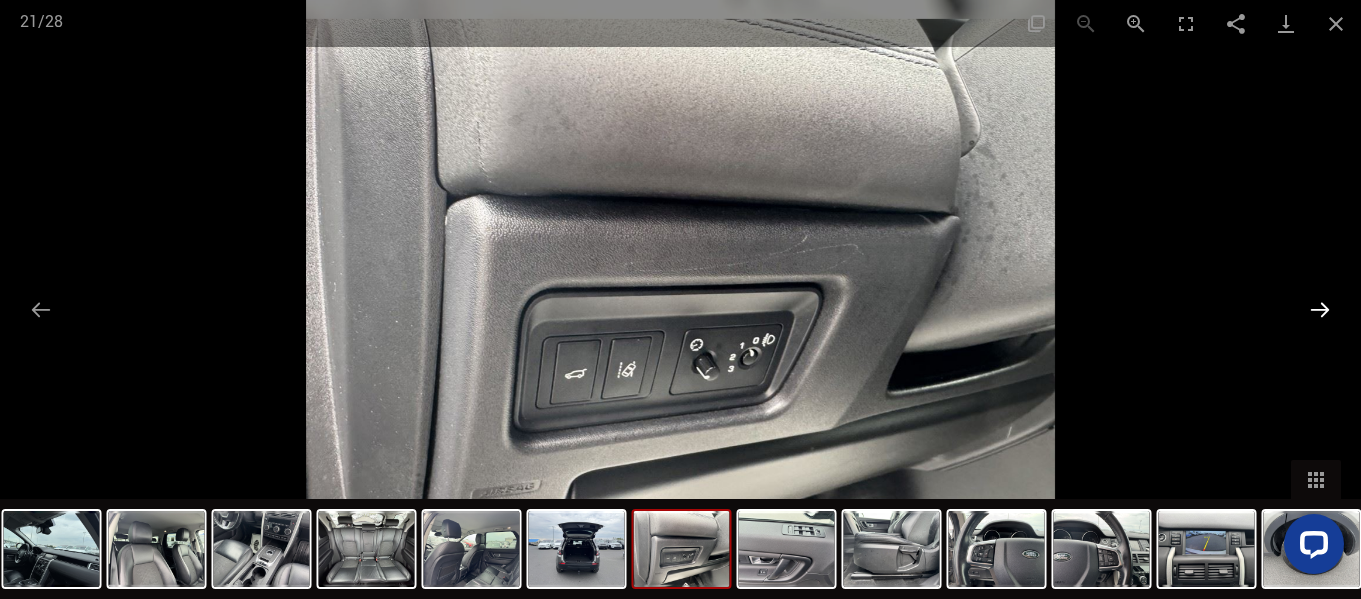 click at bounding box center [1320, 309] 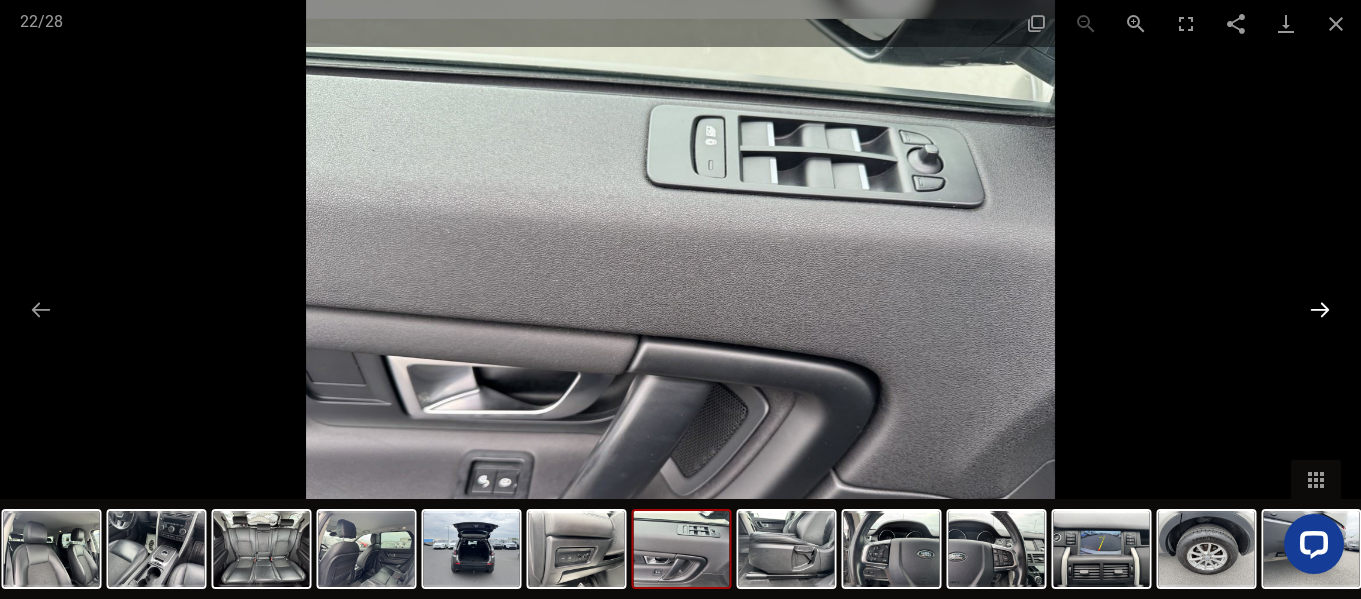 click at bounding box center [1320, 309] 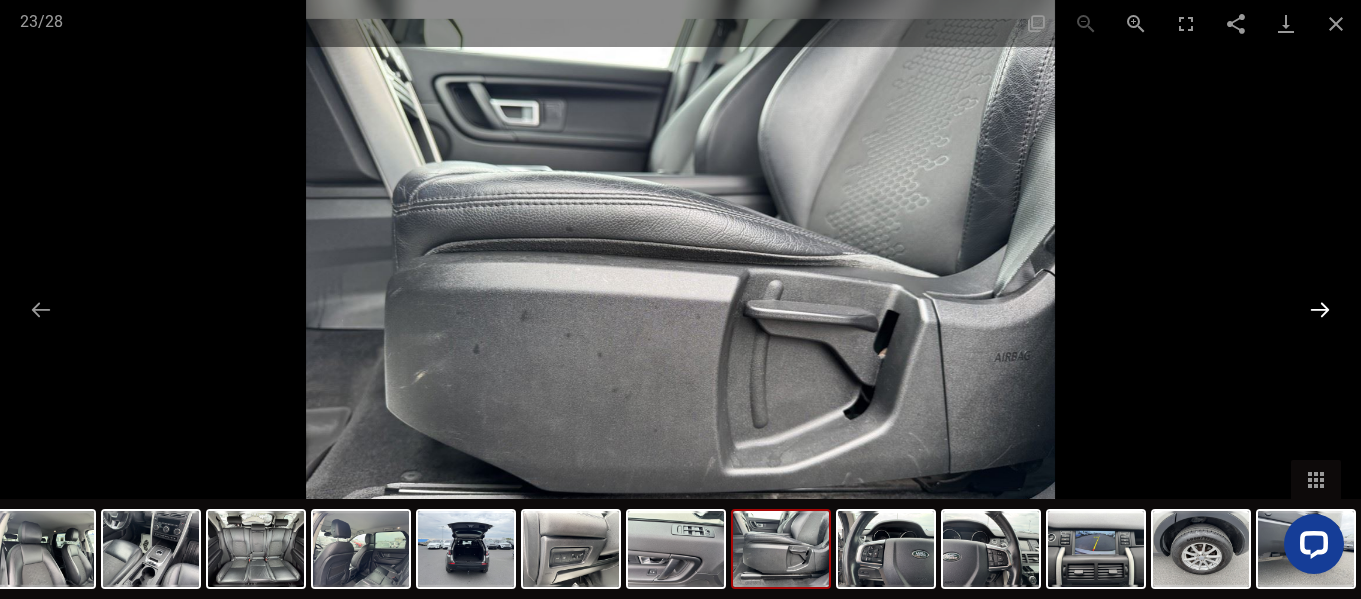 click at bounding box center [1320, 309] 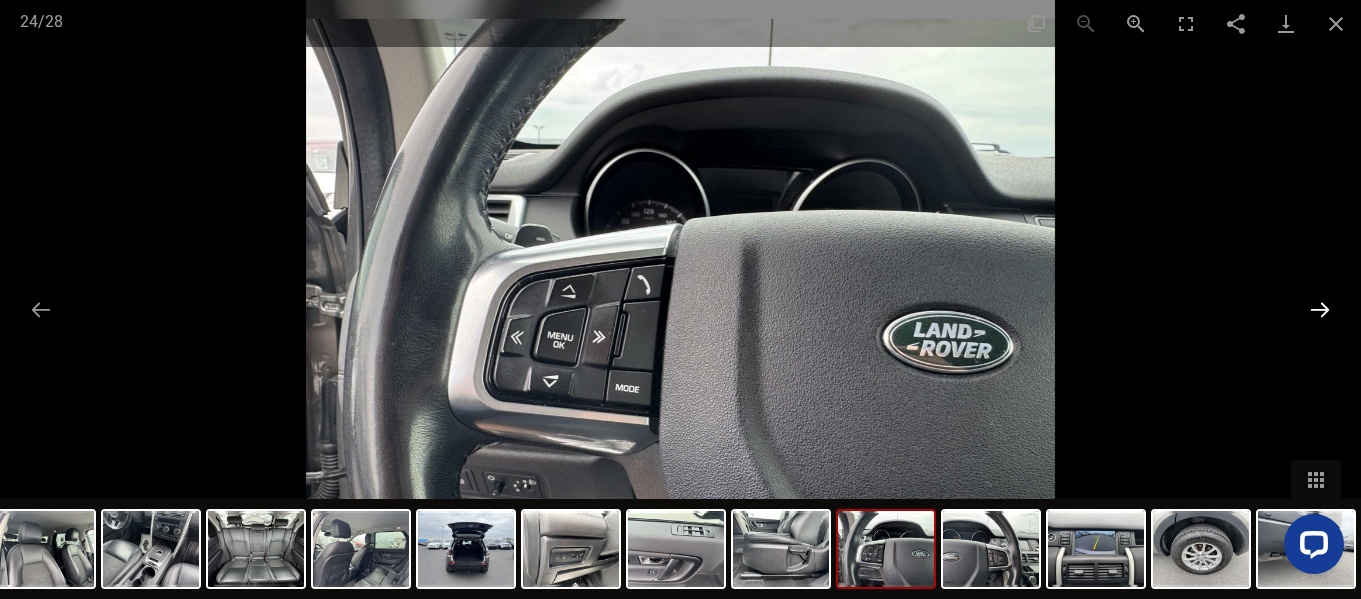 click at bounding box center (1320, 309) 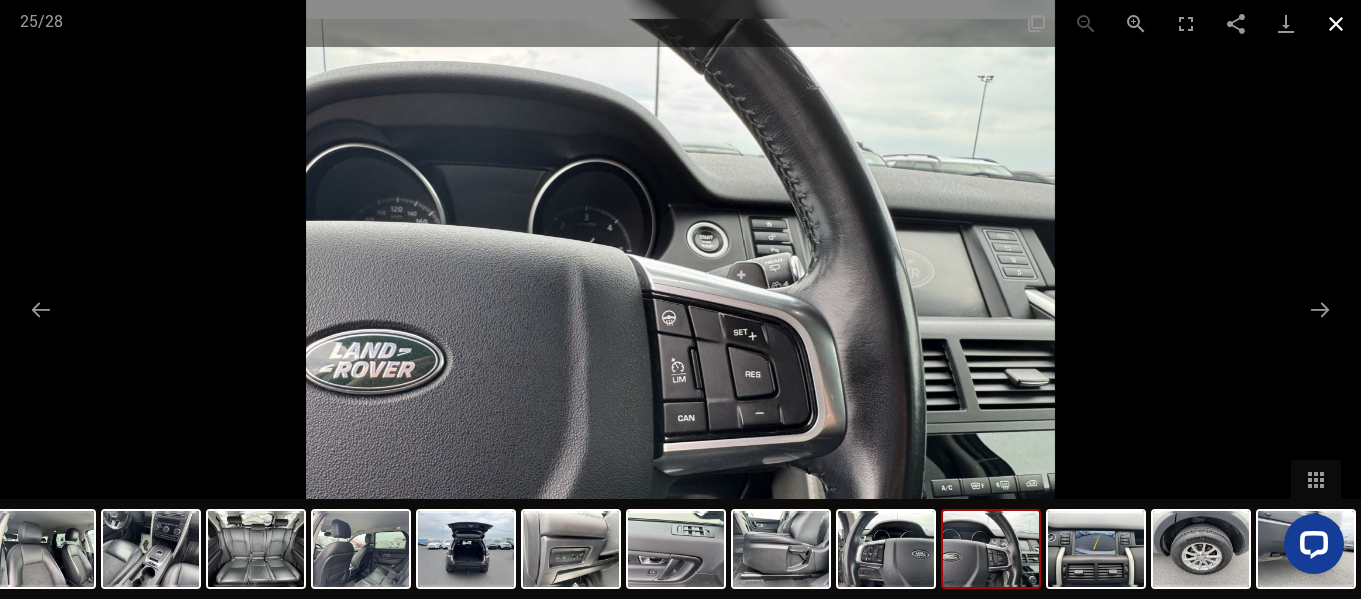 click at bounding box center (1336, 23) 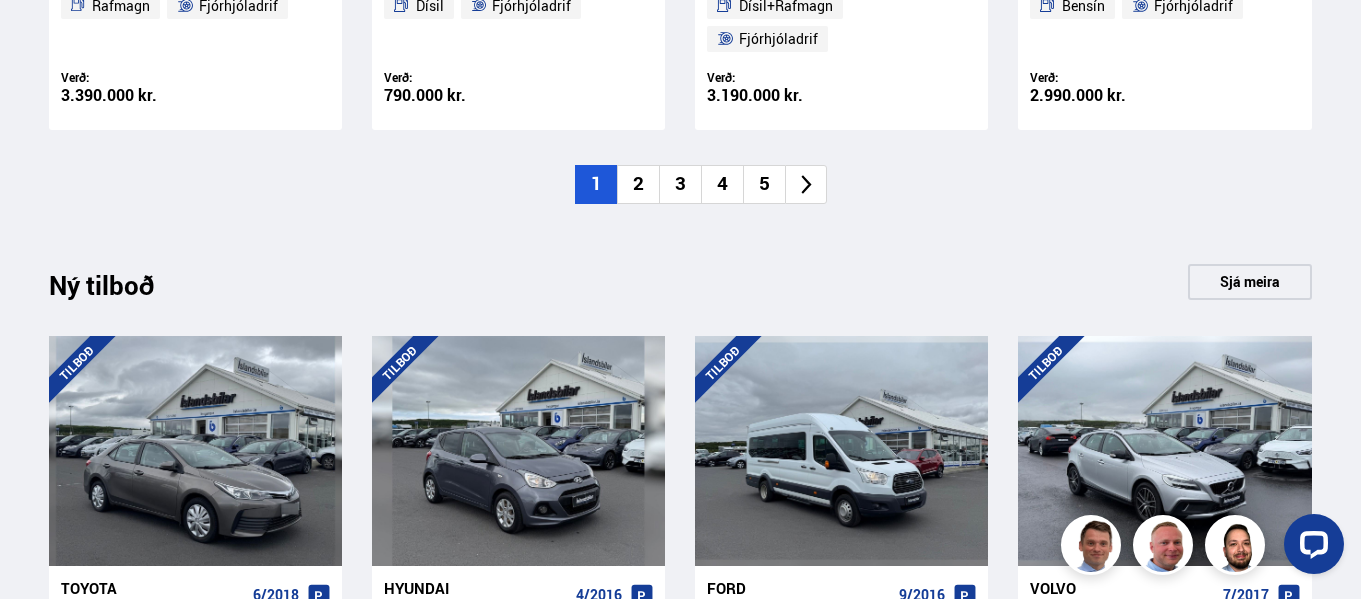 scroll, scrollTop: 1405, scrollLeft: 0, axis: vertical 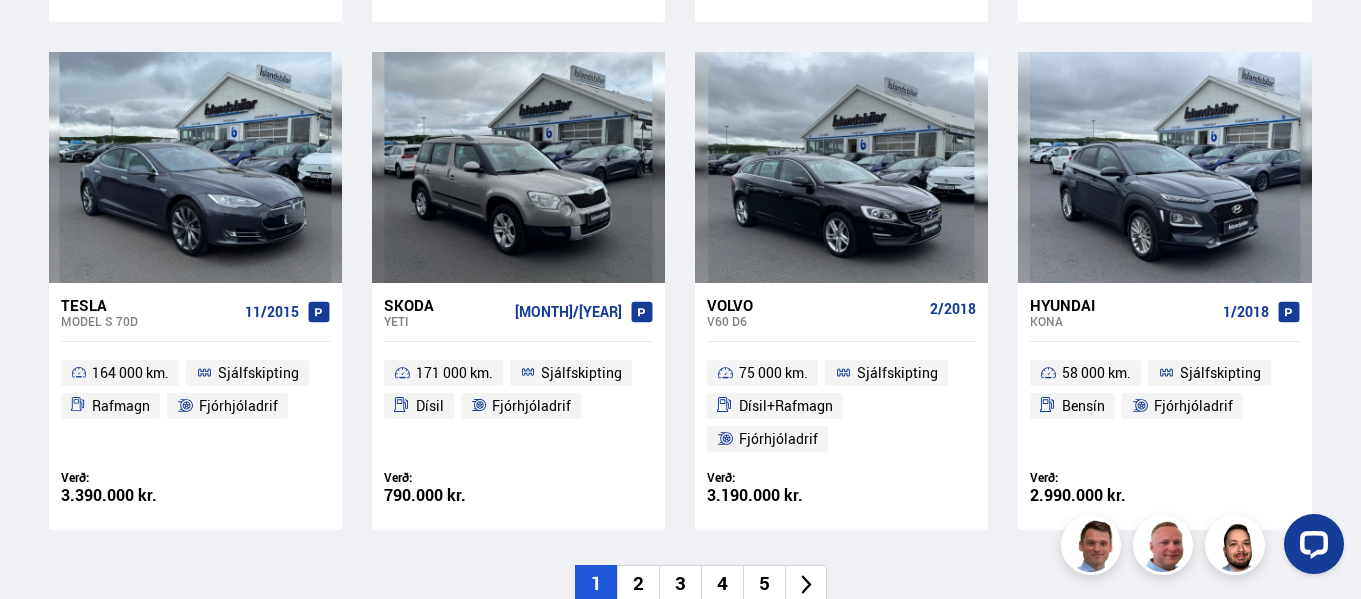 click on "3" at bounding box center (680, 584) 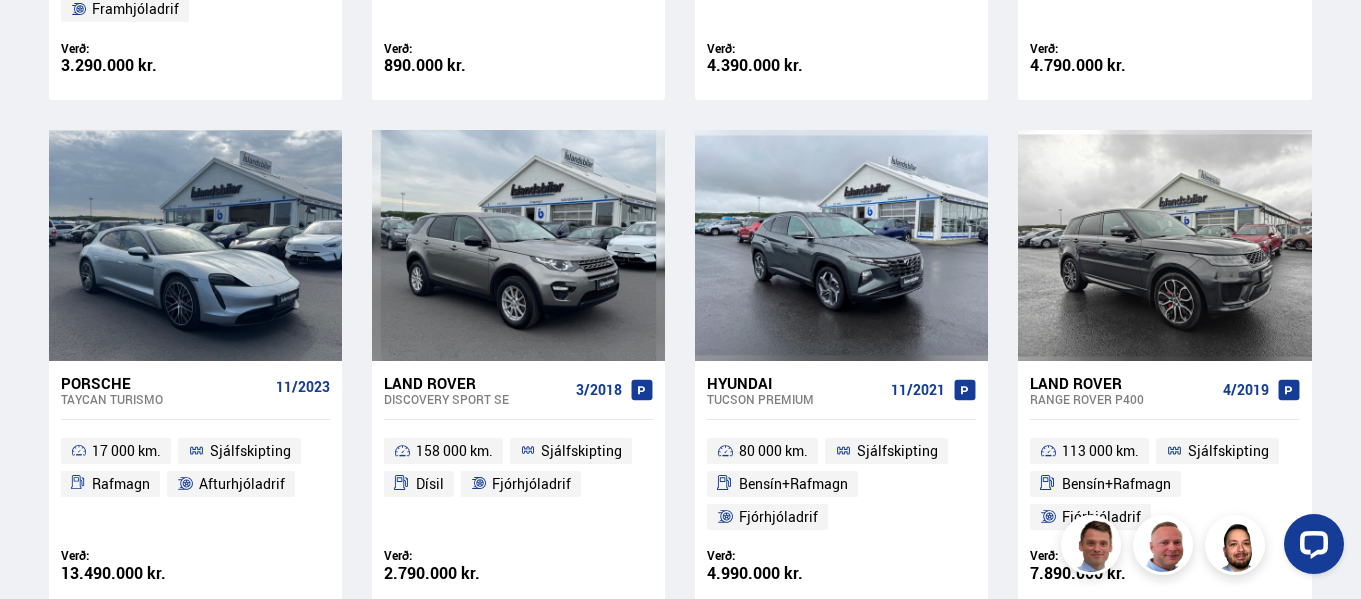 scroll, scrollTop: 1505, scrollLeft: 0, axis: vertical 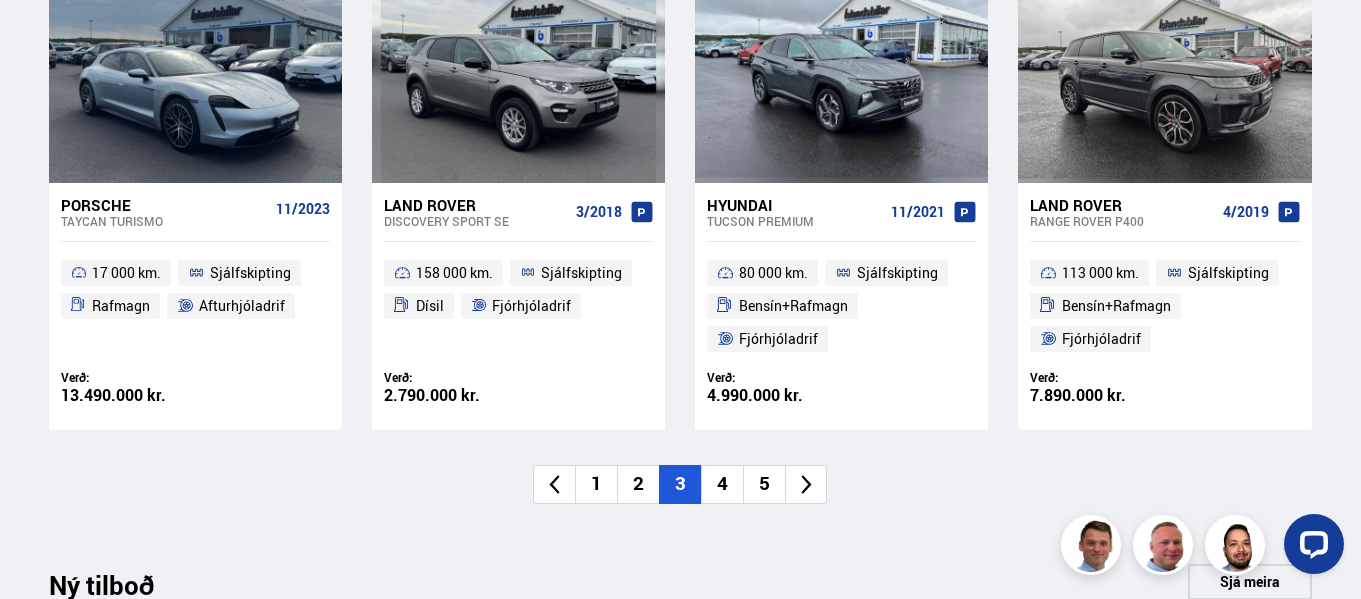 click on "4" at bounding box center [722, 484] 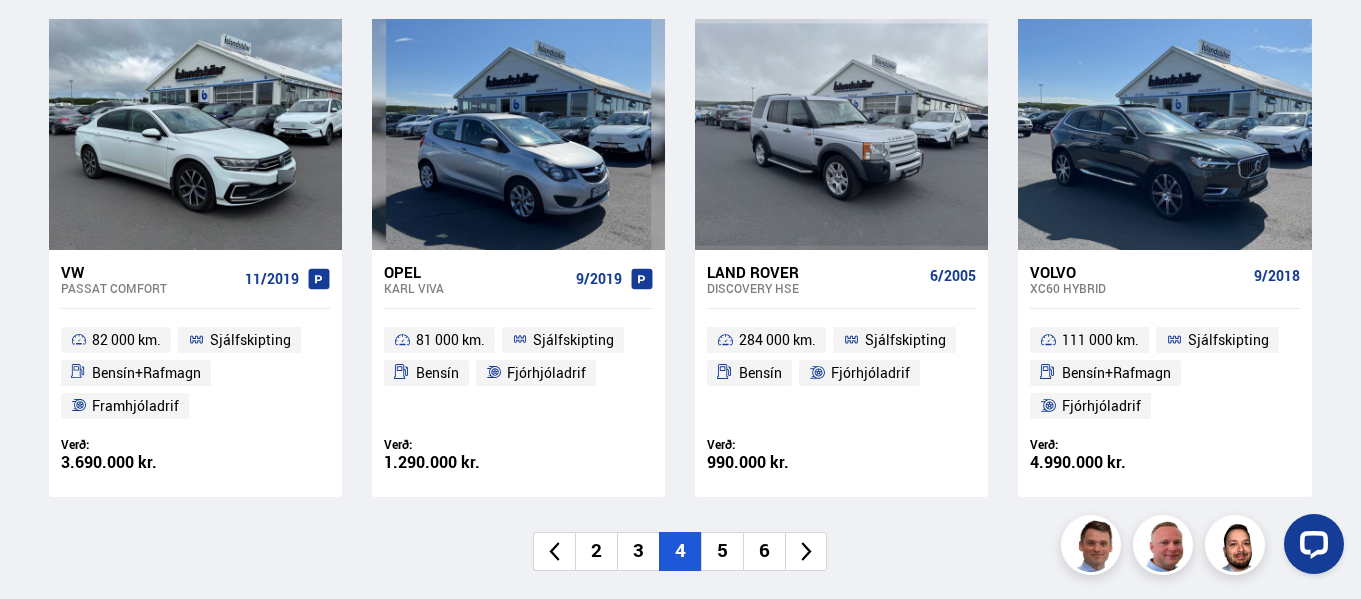 scroll, scrollTop: 1505, scrollLeft: 0, axis: vertical 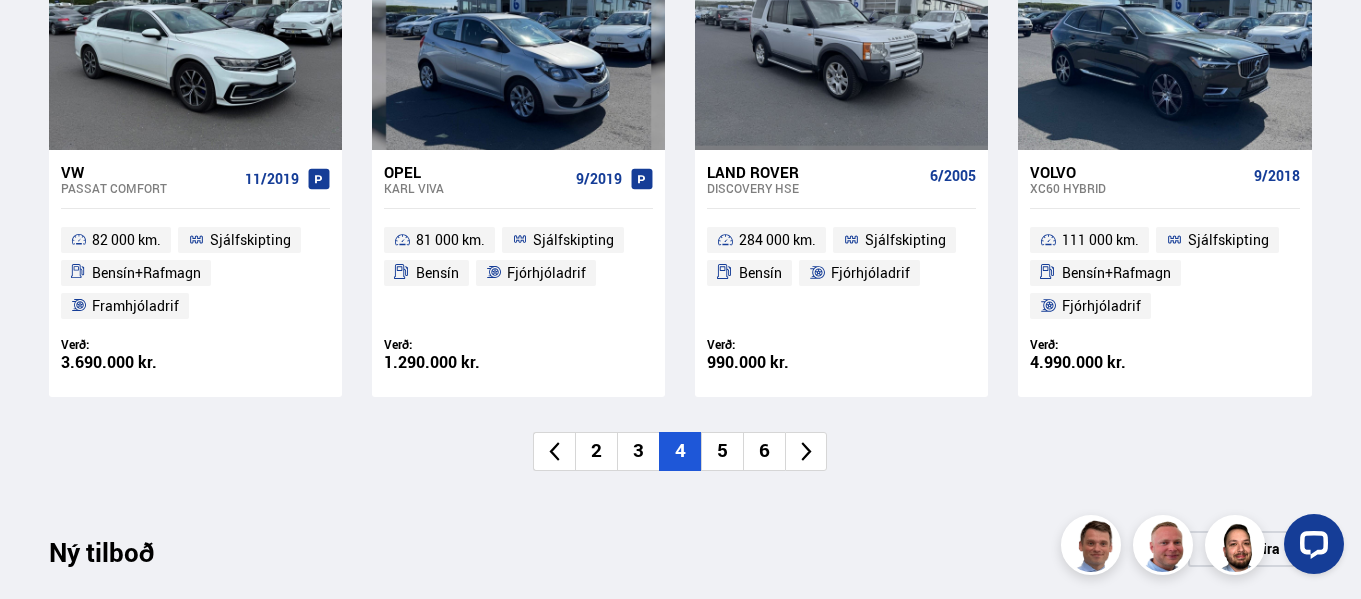 click on "5" at bounding box center (722, 451) 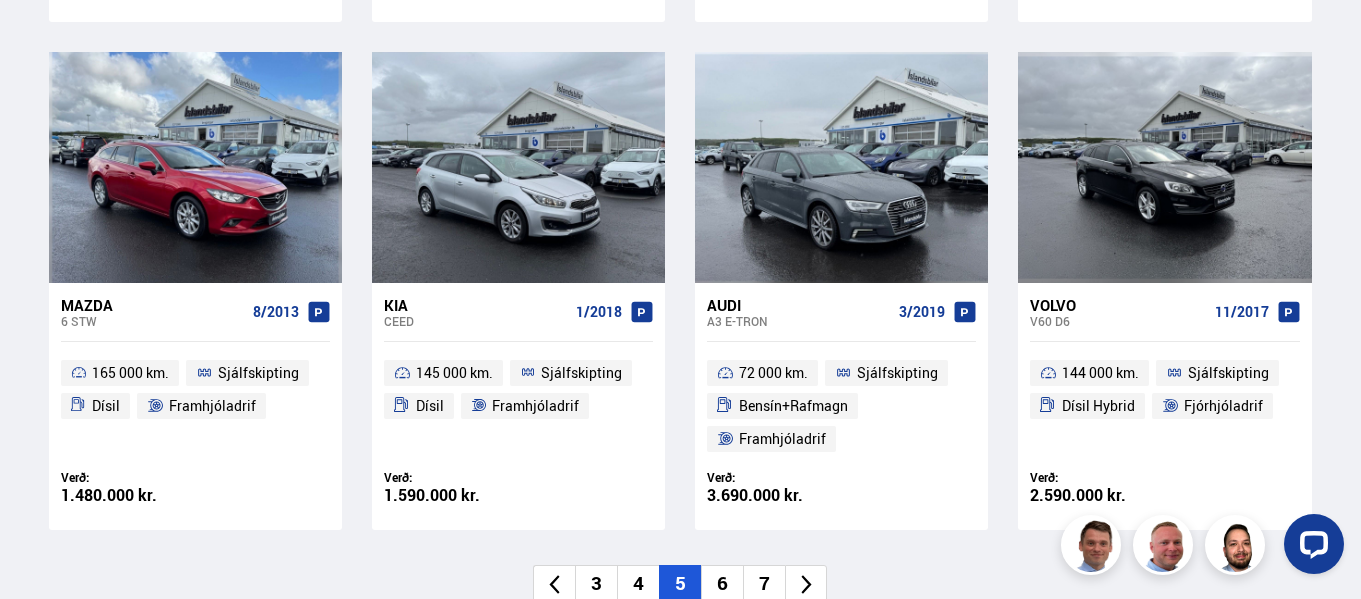 scroll, scrollTop: 1505, scrollLeft: 0, axis: vertical 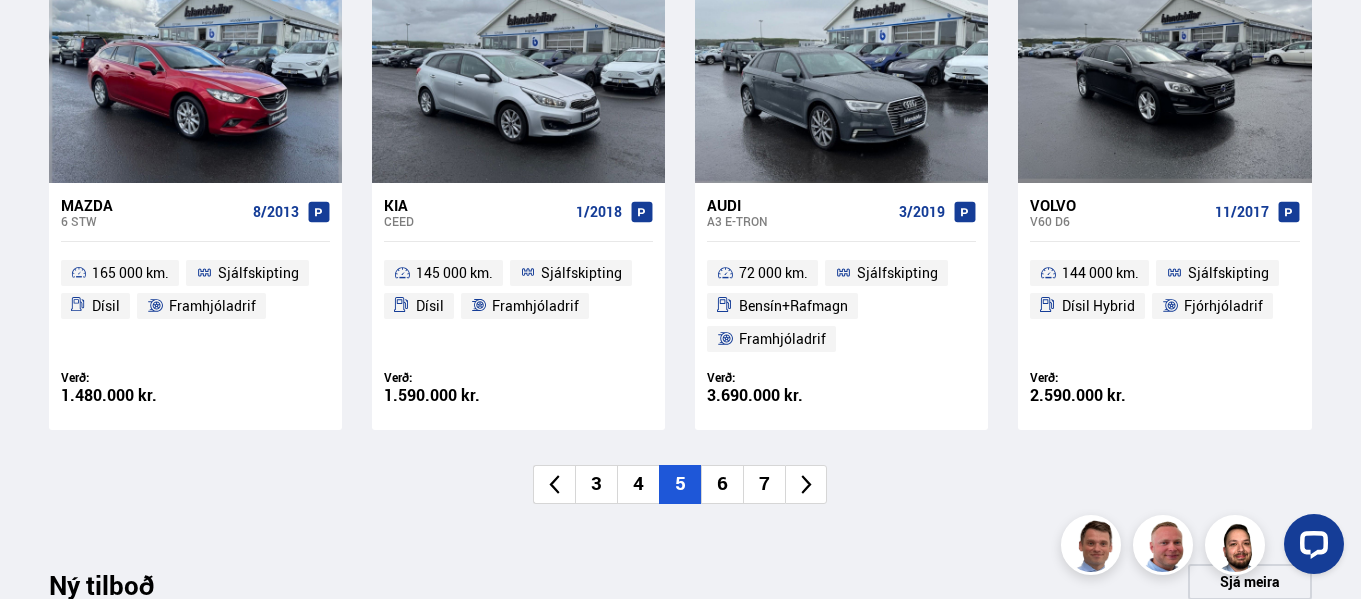 click on "6" at bounding box center [722, 484] 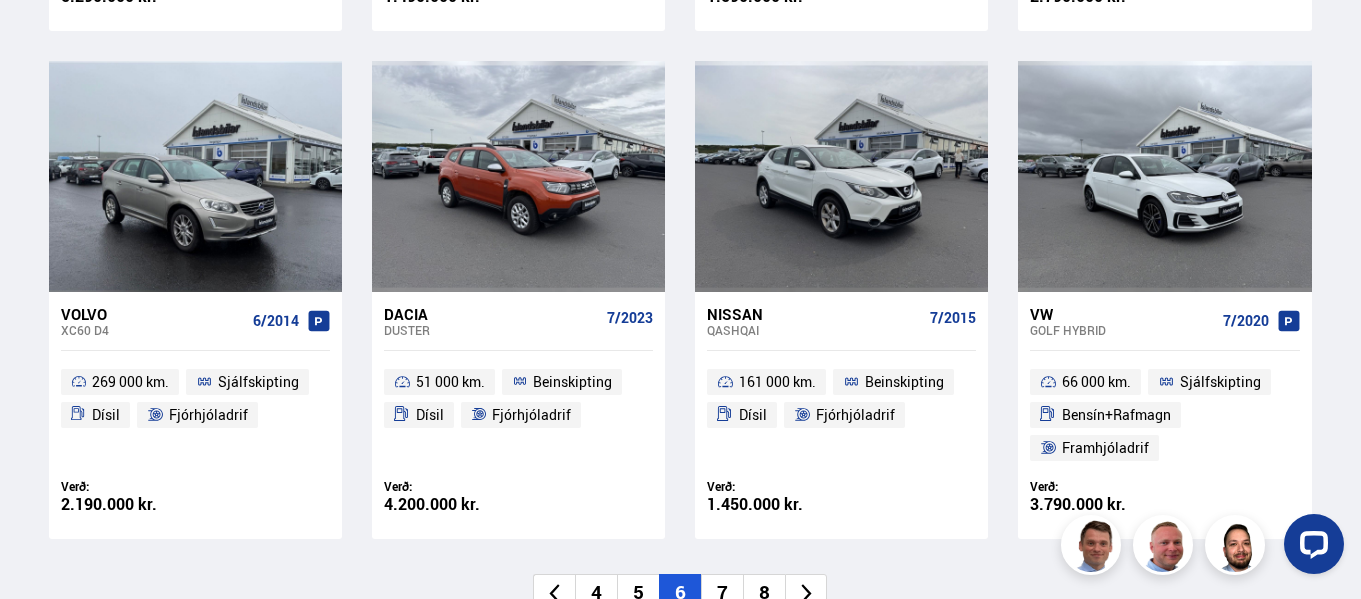scroll, scrollTop: 1405, scrollLeft: 0, axis: vertical 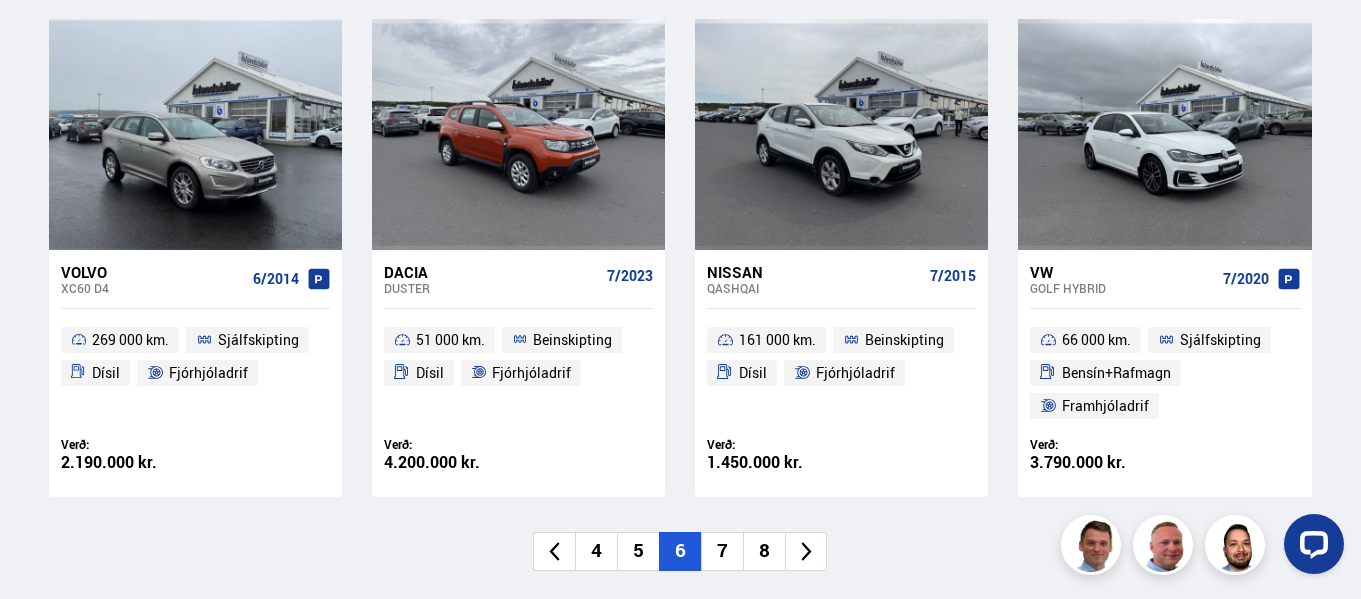 click on "7" at bounding box center [722, 551] 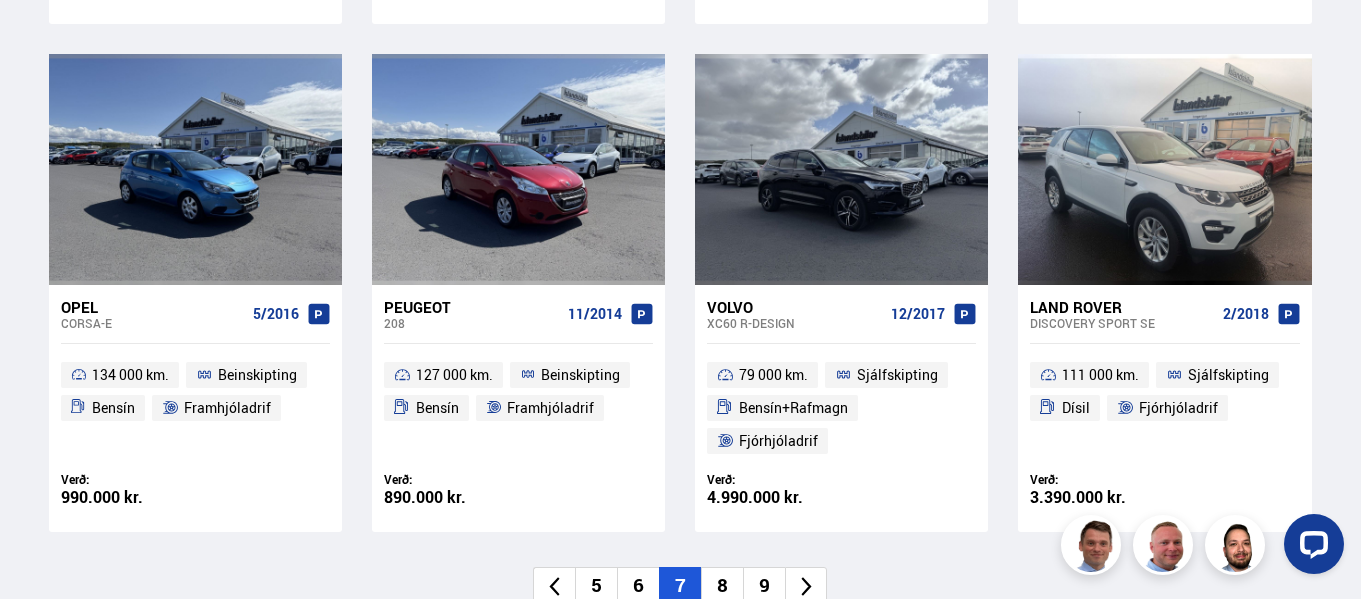 scroll, scrollTop: 1405, scrollLeft: 0, axis: vertical 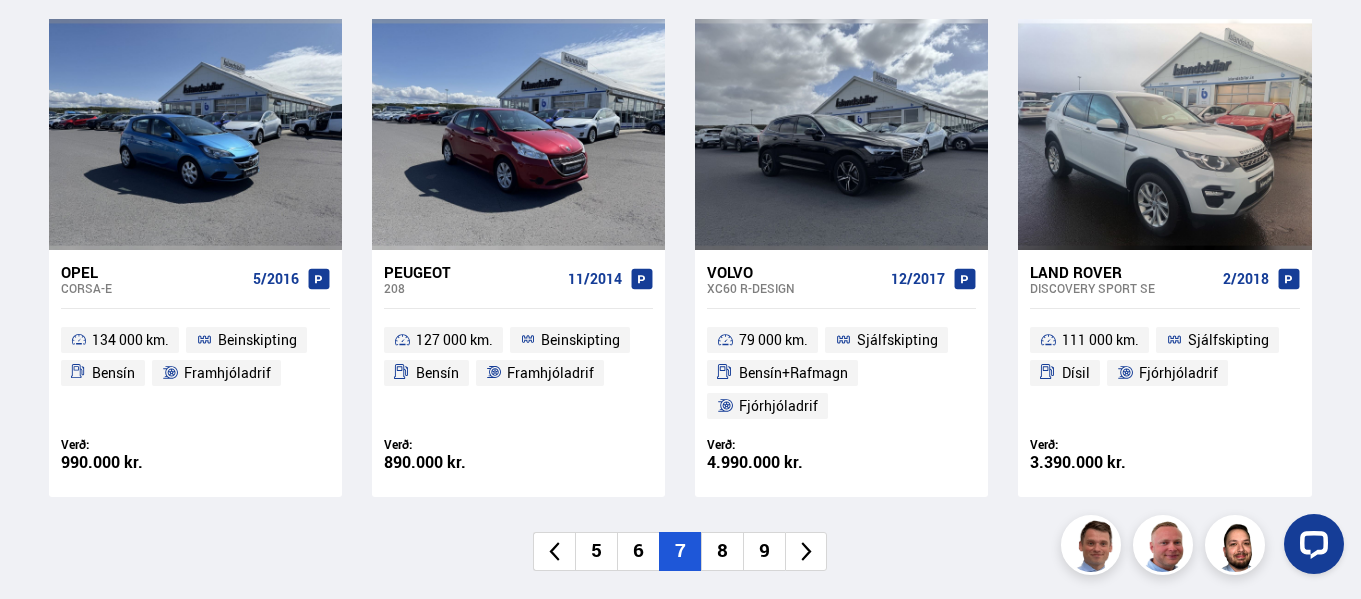 click on "8" at bounding box center (722, 551) 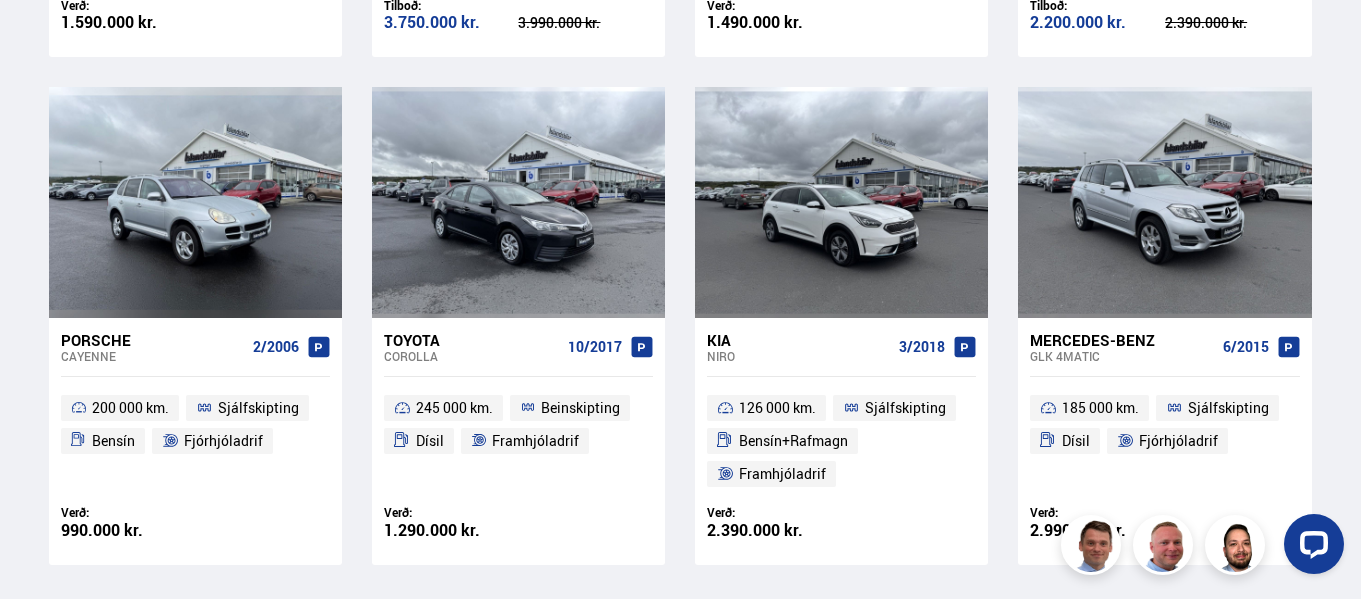 scroll, scrollTop: 1405, scrollLeft: 0, axis: vertical 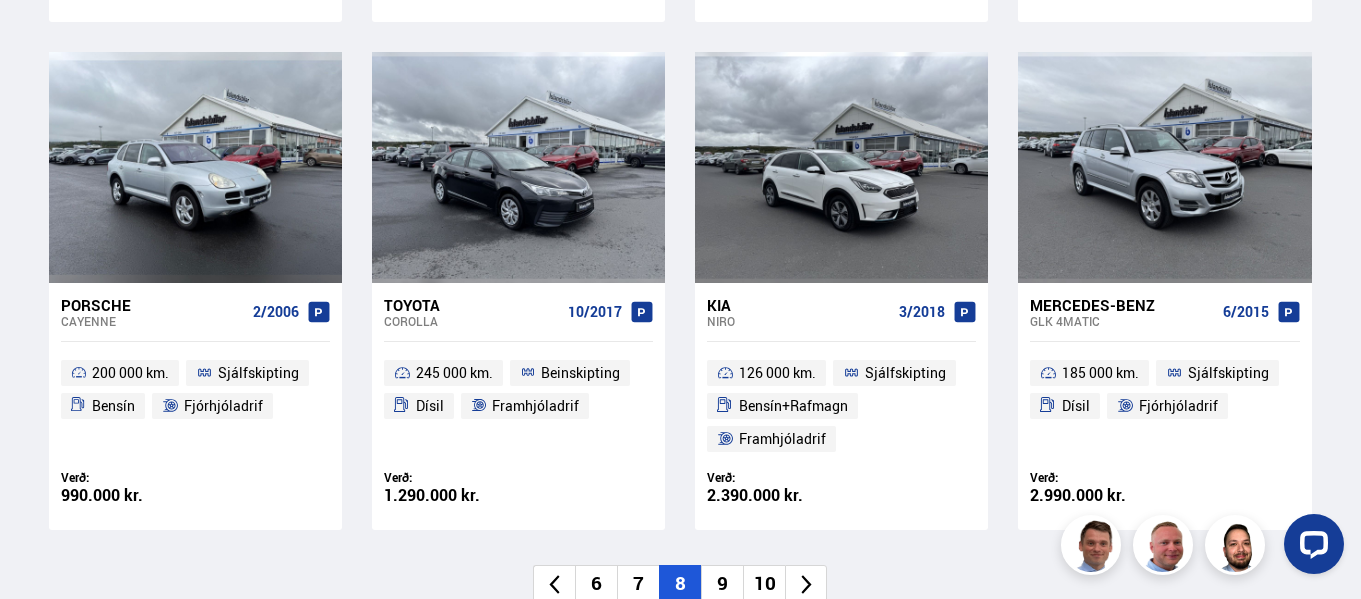 click on "9" at bounding box center (722, 584) 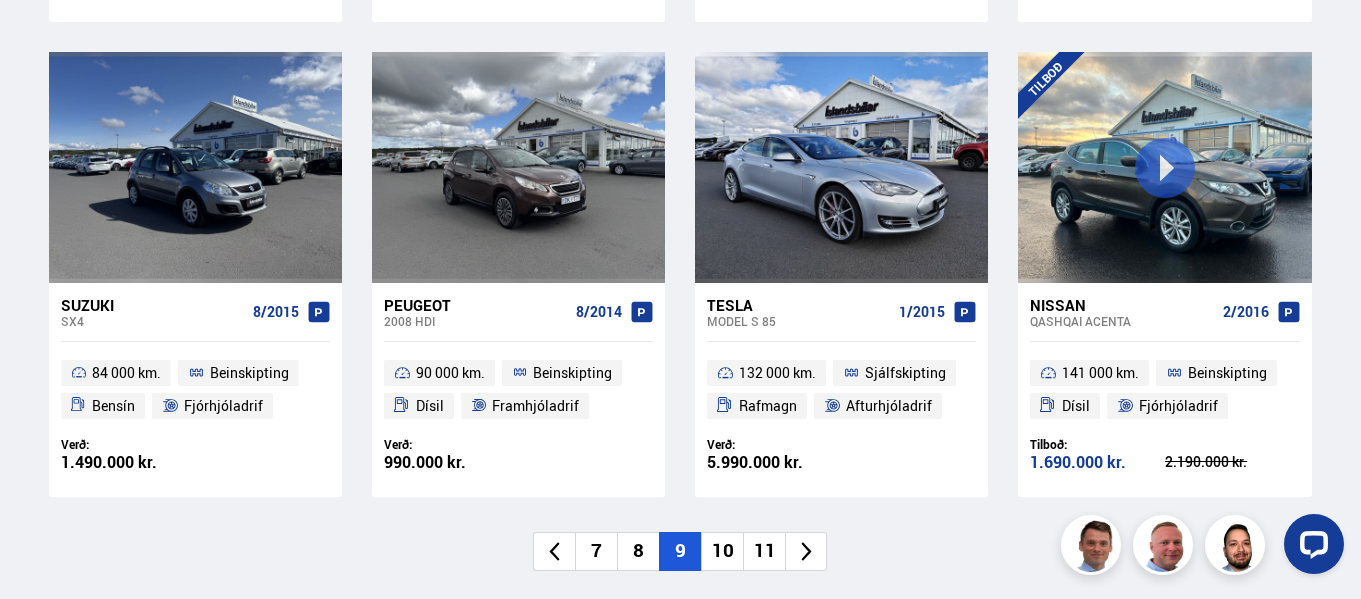 click on "10" at bounding box center (722, 551) 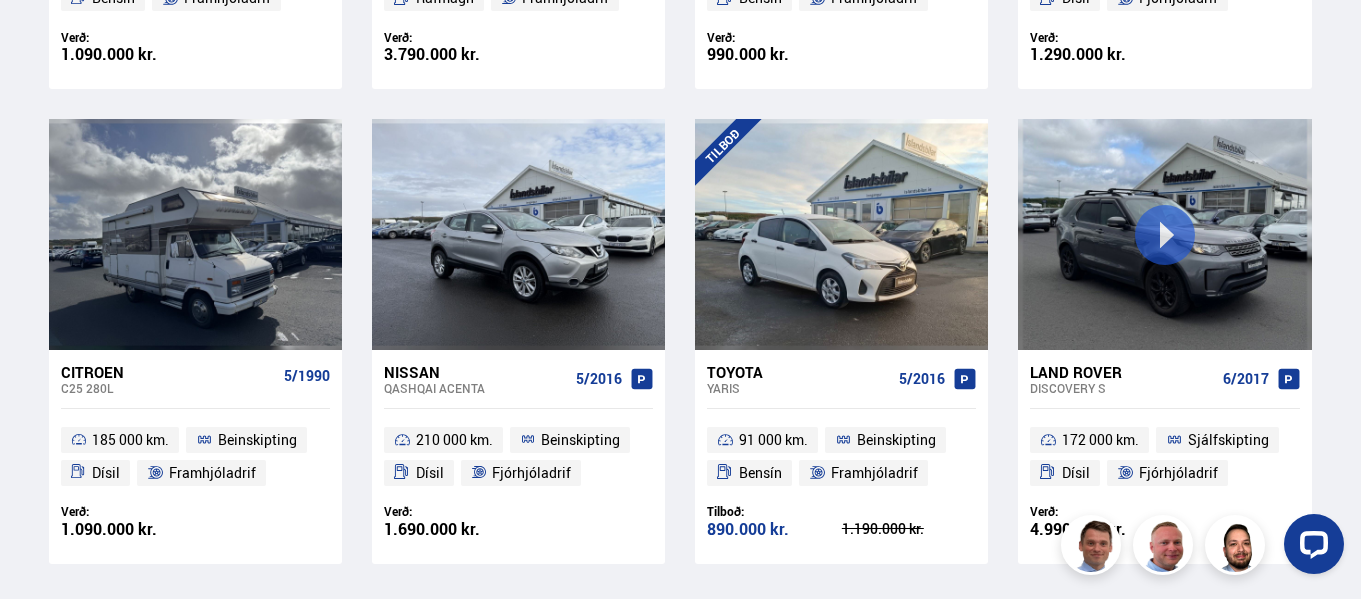 scroll, scrollTop: 1405, scrollLeft: 0, axis: vertical 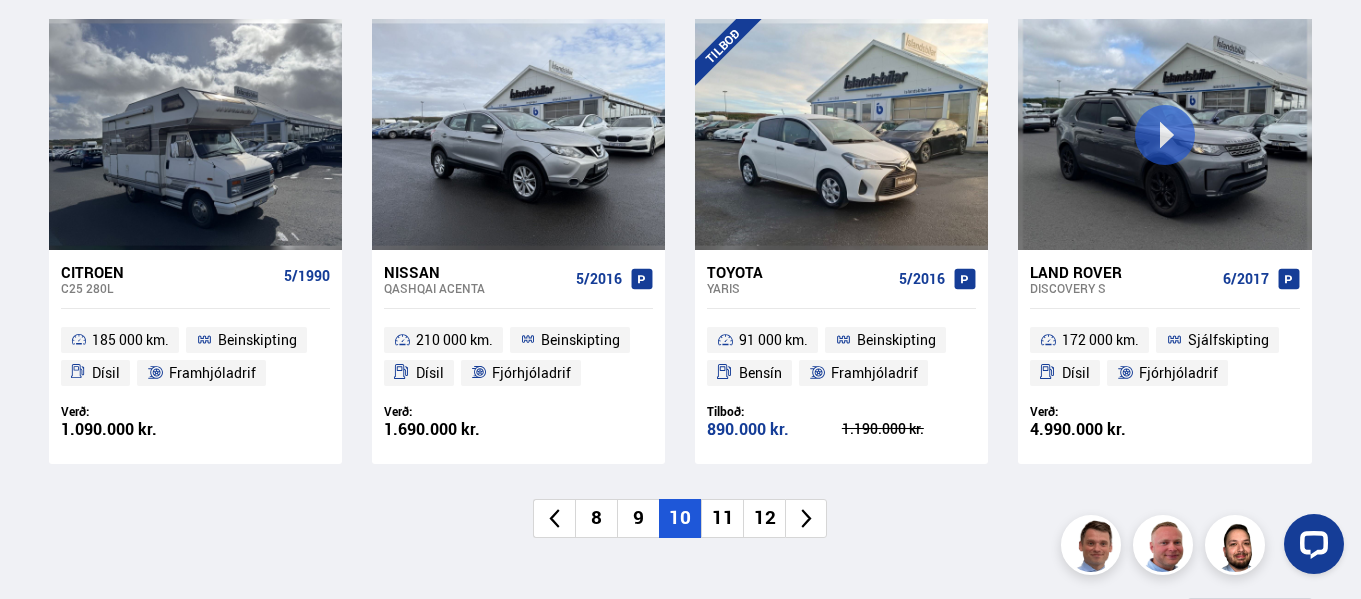 click on "11" at bounding box center (722, 518) 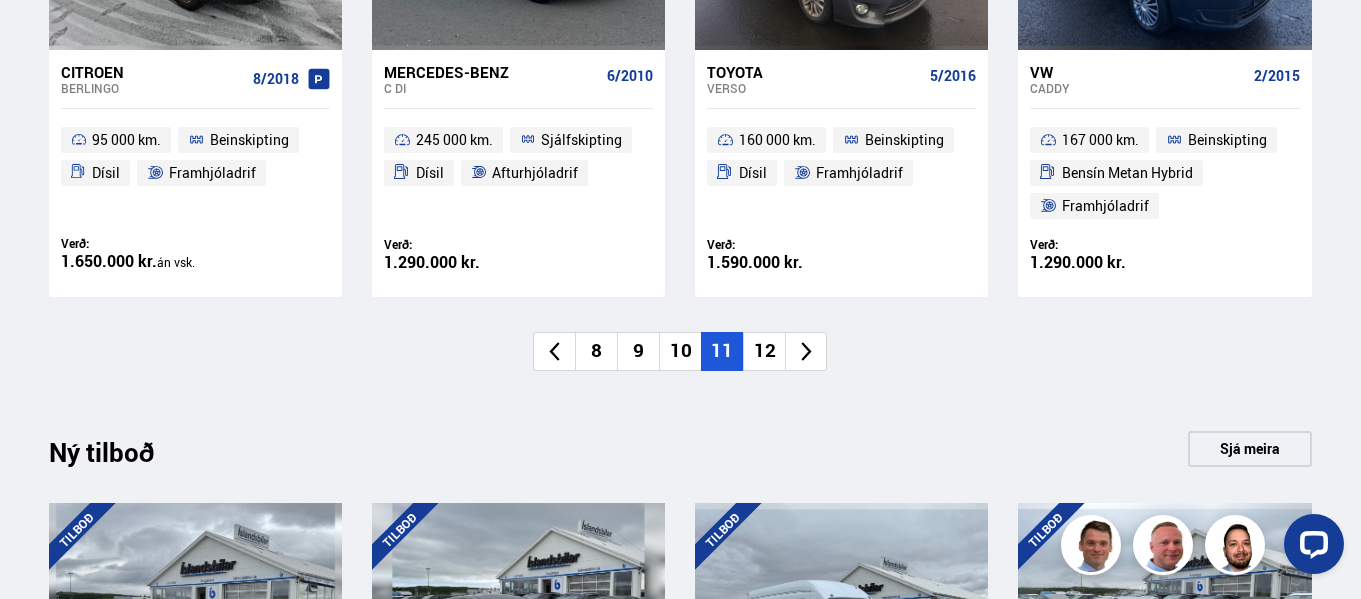 scroll, scrollTop: 1505, scrollLeft: 0, axis: vertical 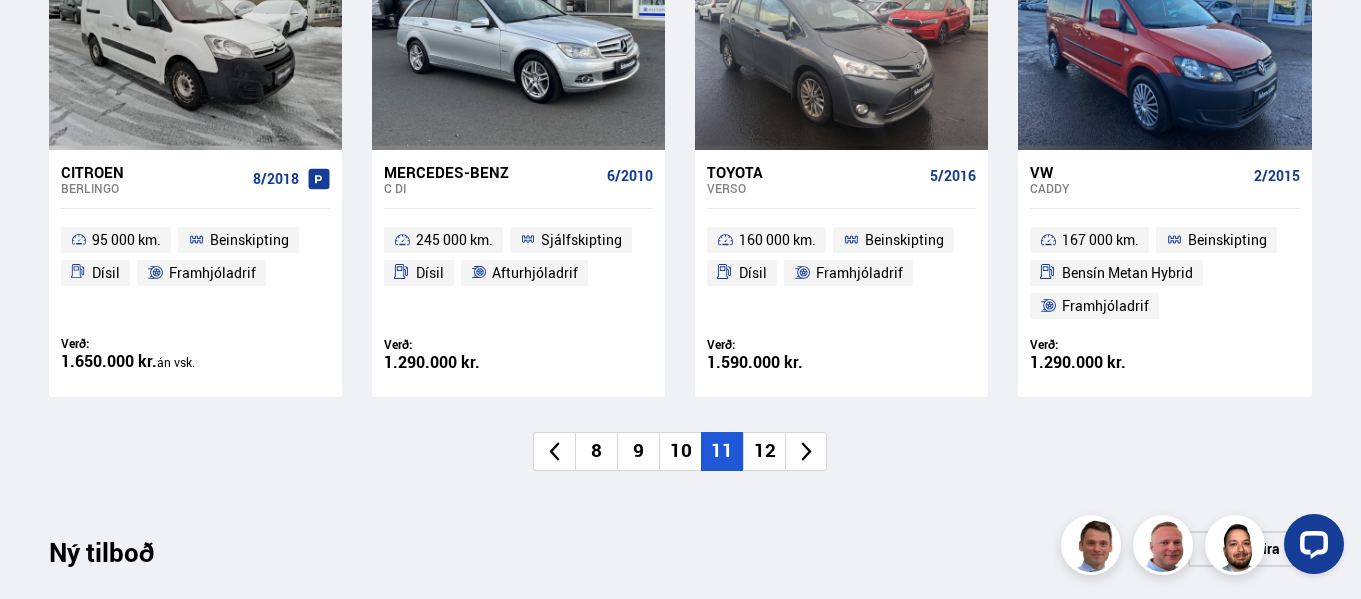 drag, startPoint x: 759, startPoint y: 457, endPoint x: 770, endPoint y: 458, distance: 11.045361 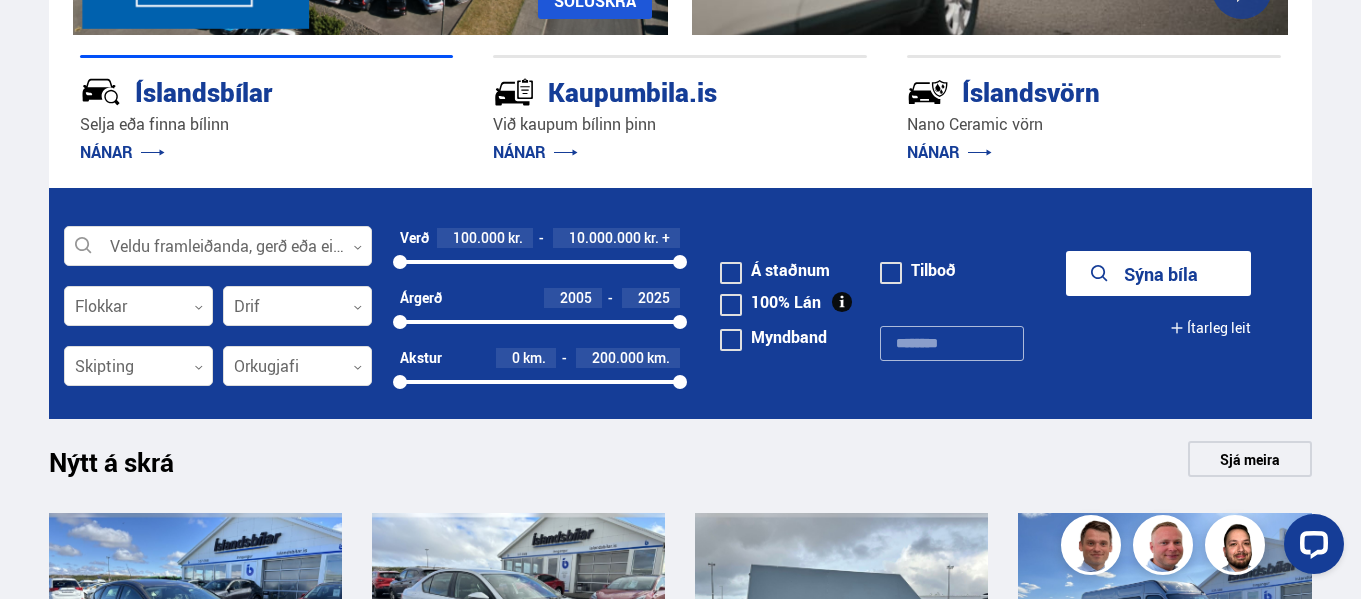 scroll, scrollTop: 405, scrollLeft: 0, axis: vertical 